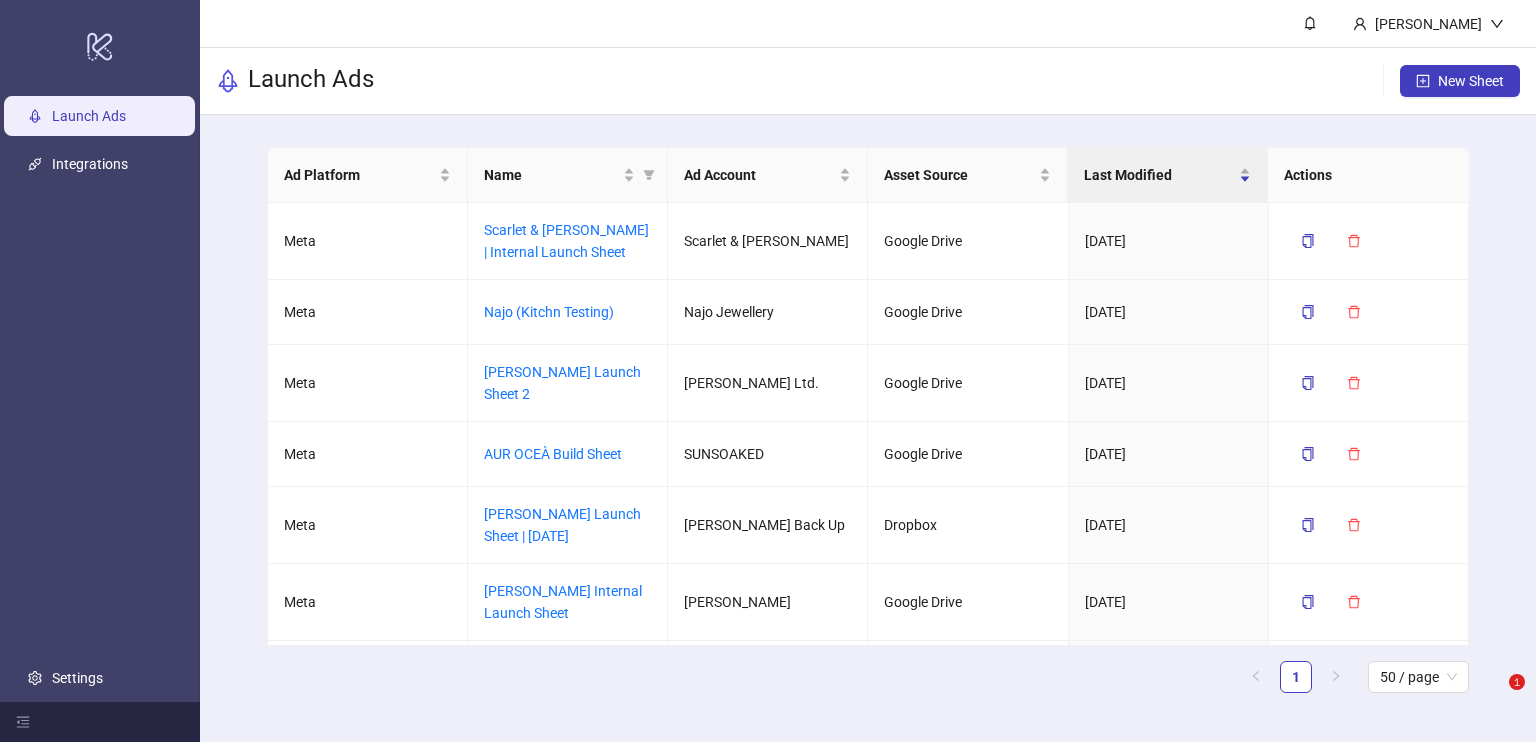 scroll, scrollTop: 0, scrollLeft: 0, axis: both 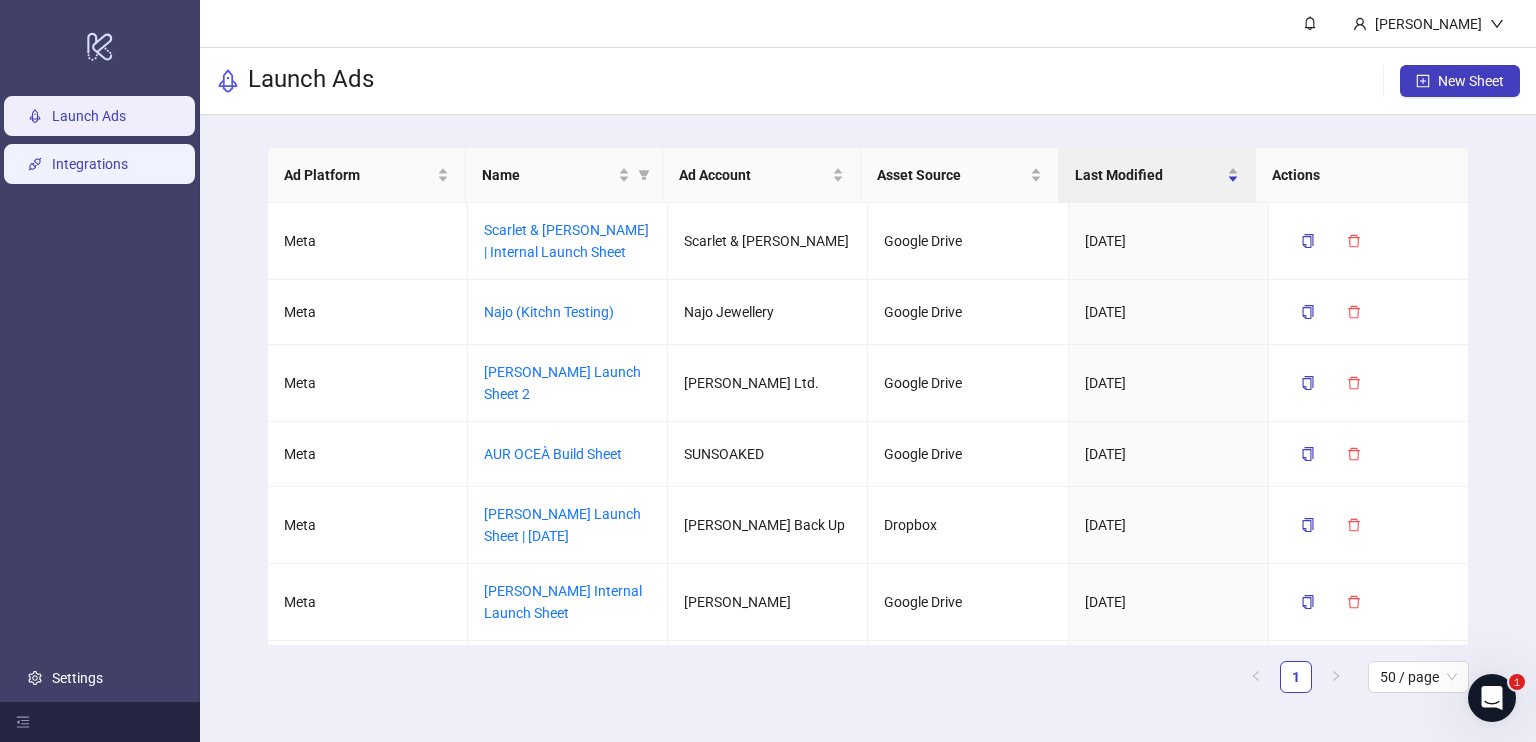 click on "Integrations" at bounding box center [90, 164] 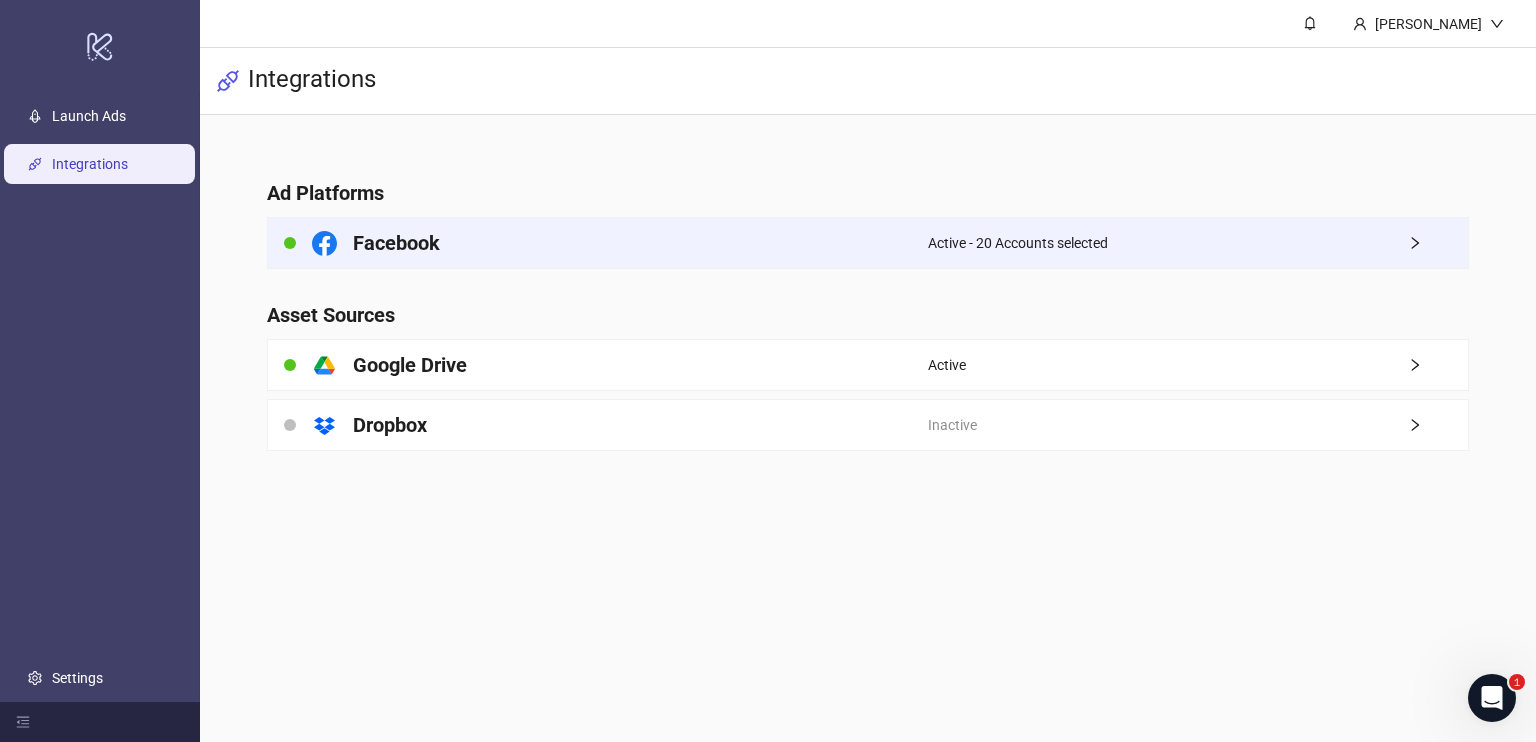 click on "Active - 20 Accounts selected" at bounding box center (1198, 243) 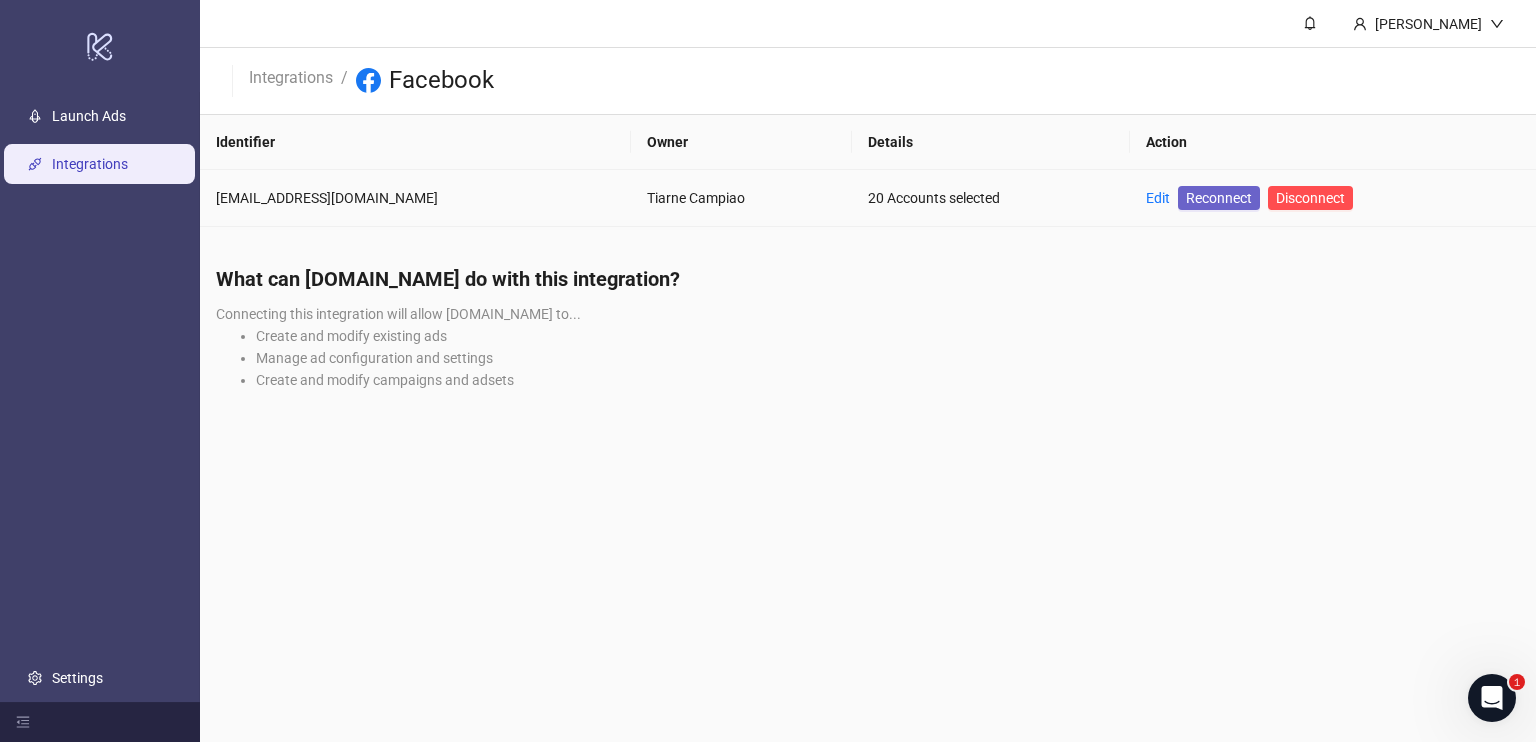 click on "Reconnect" at bounding box center [1219, 198] 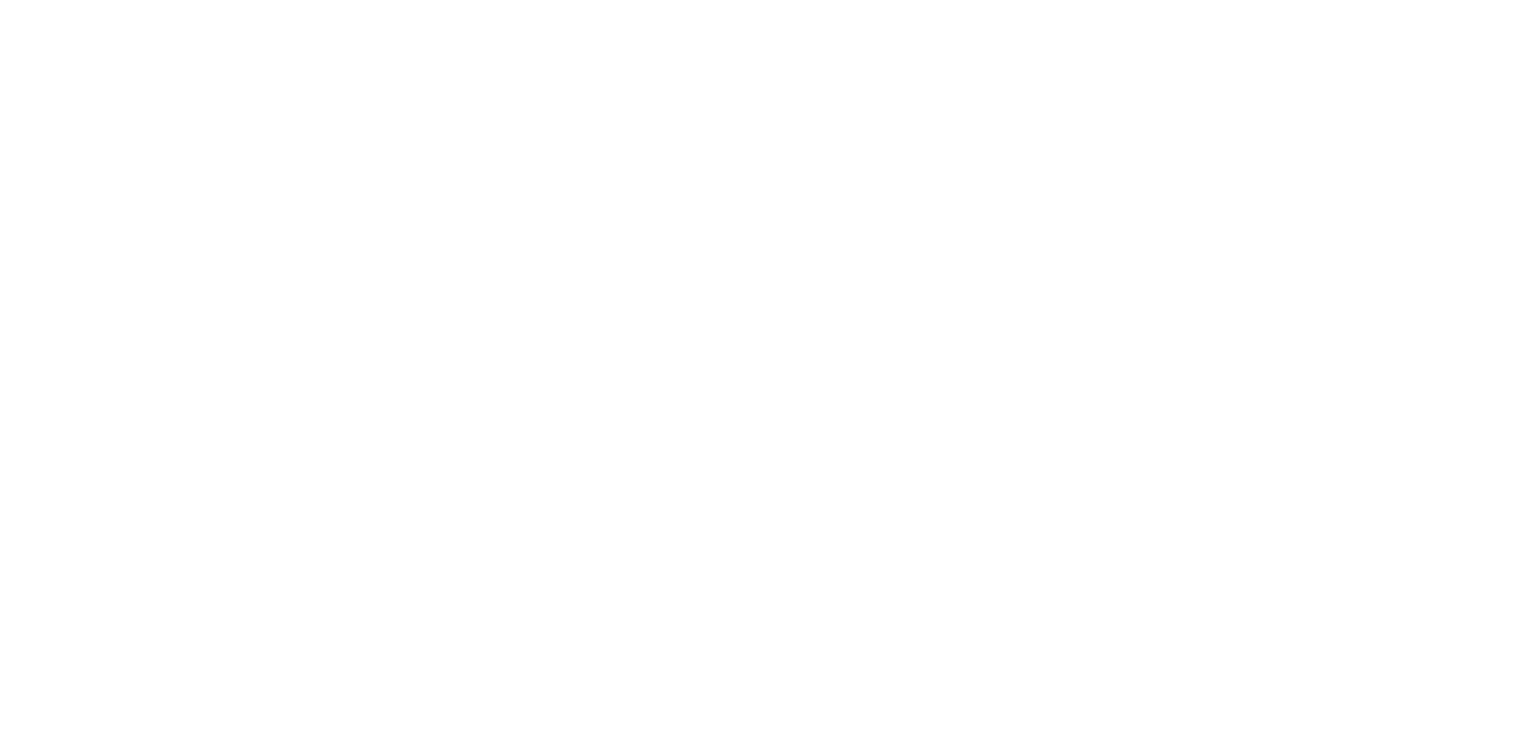 scroll, scrollTop: 0, scrollLeft: 0, axis: both 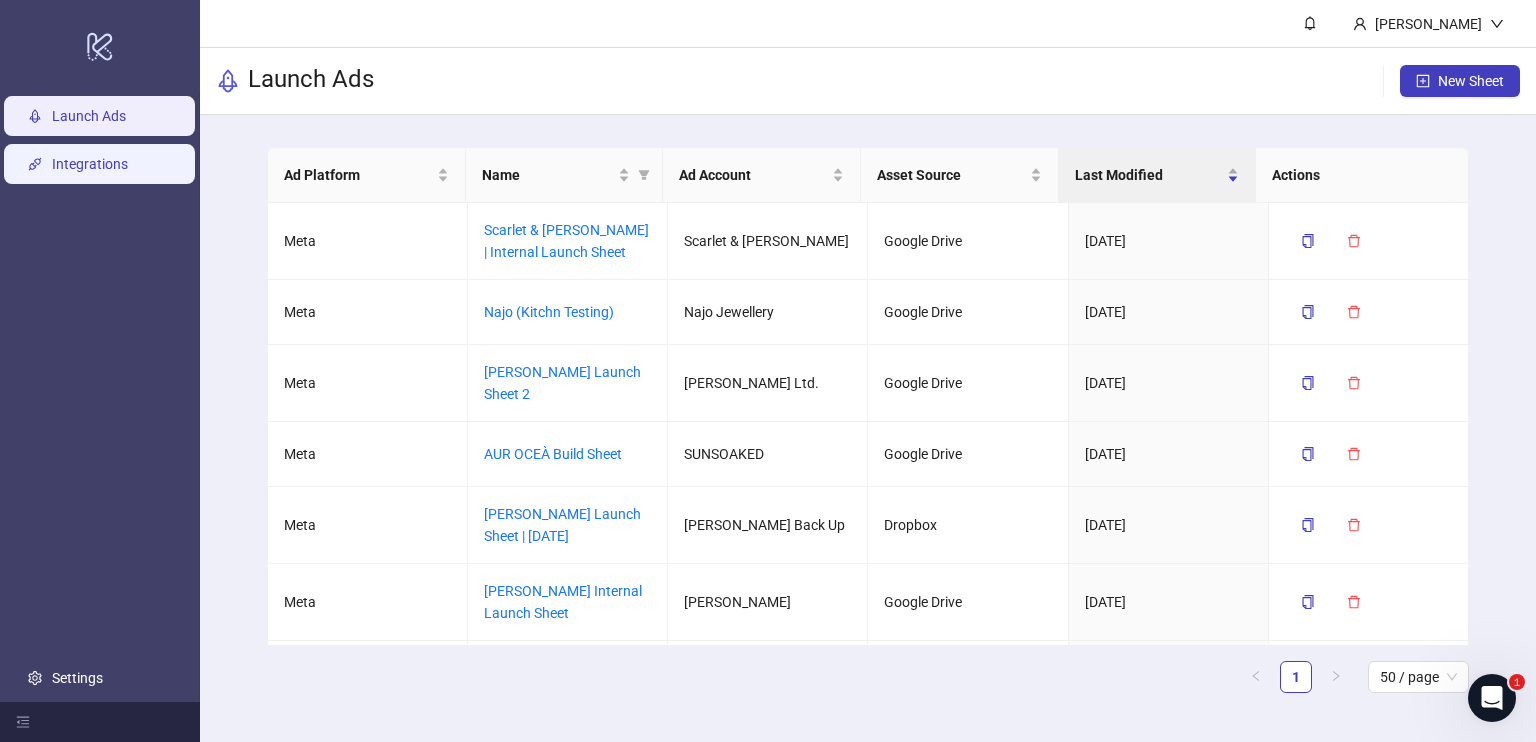 click on "Integrations" at bounding box center (90, 164) 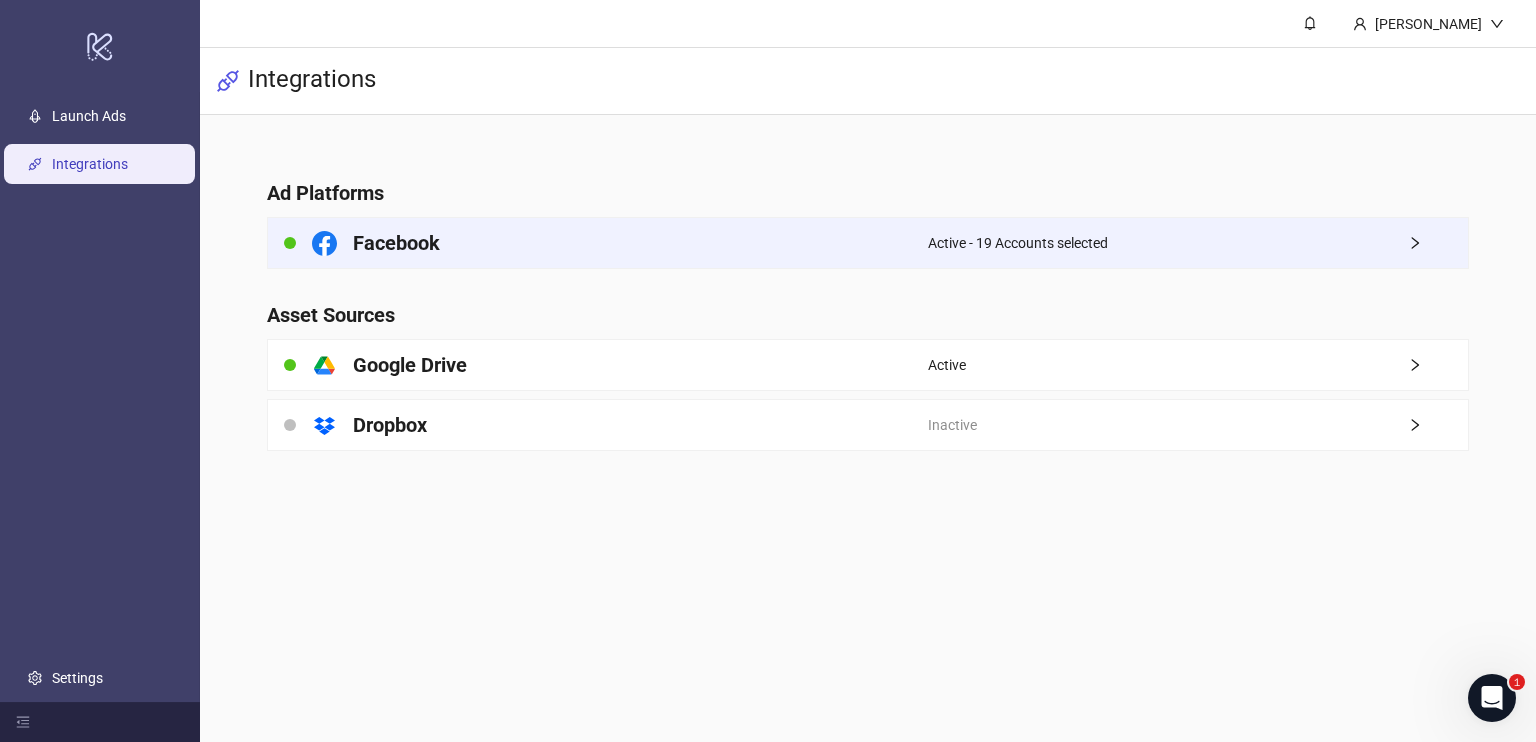 click on "Active - 19 Accounts selected" at bounding box center [1198, 243] 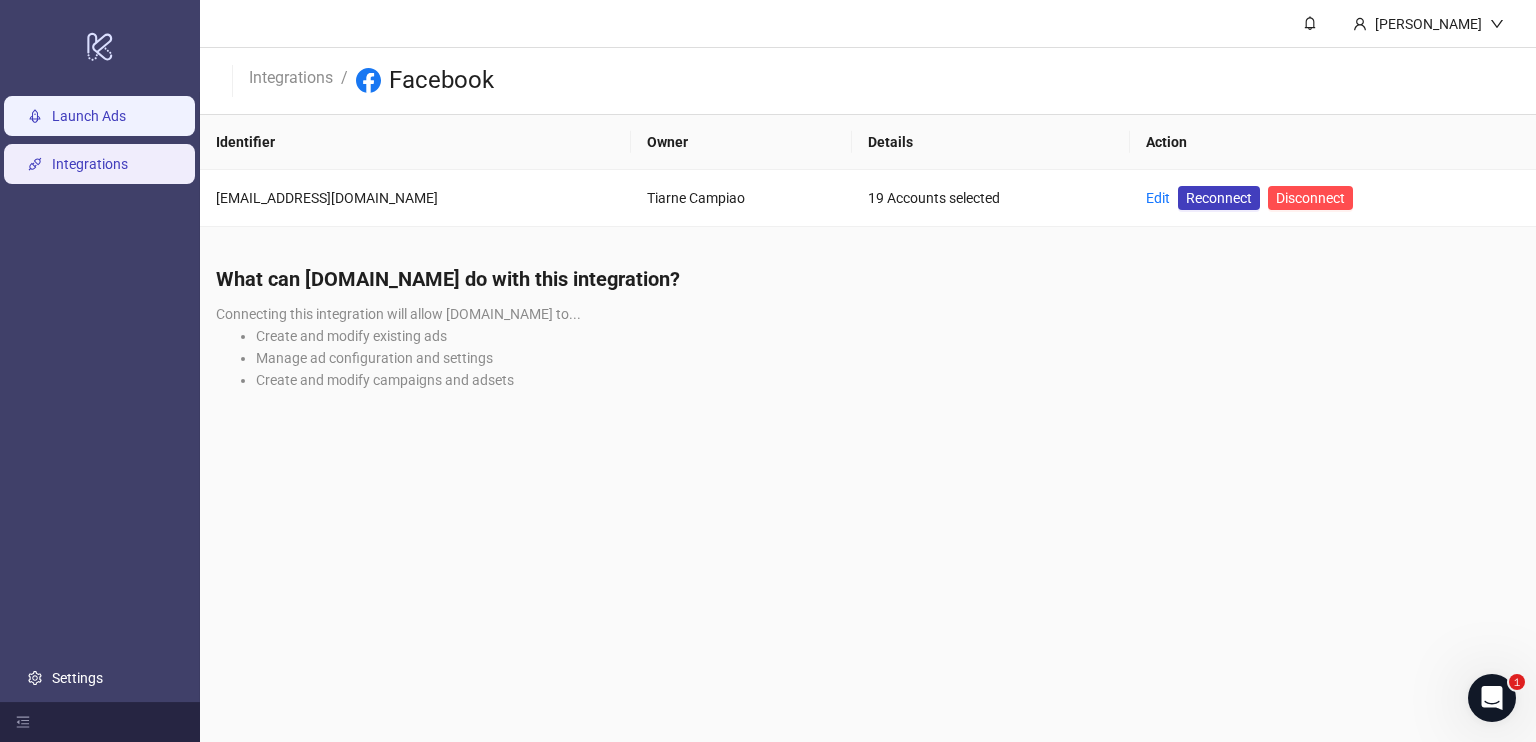 click on "Launch Ads" at bounding box center [89, 116] 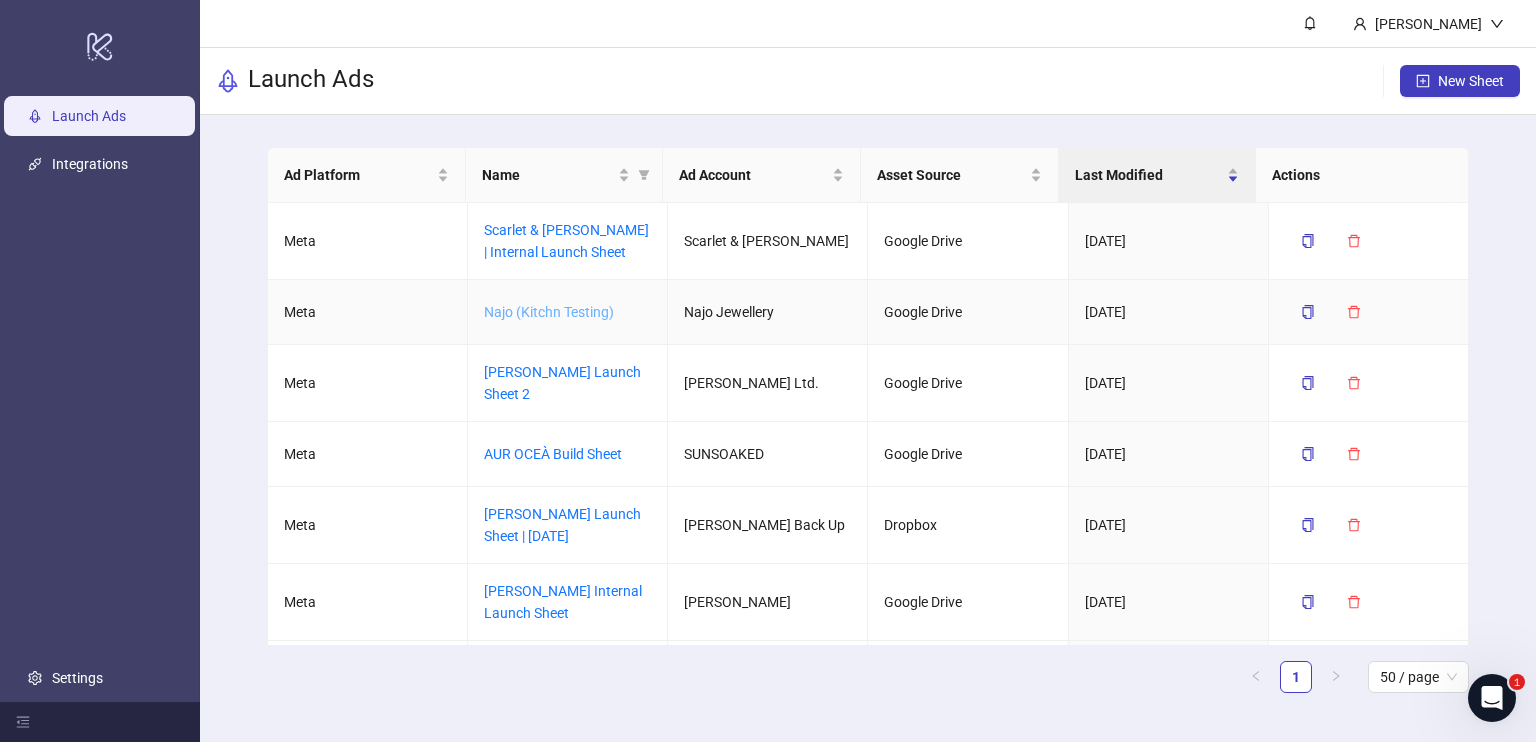 click on "Najo (Kitchn Testing)" at bounding box center [549, 312] 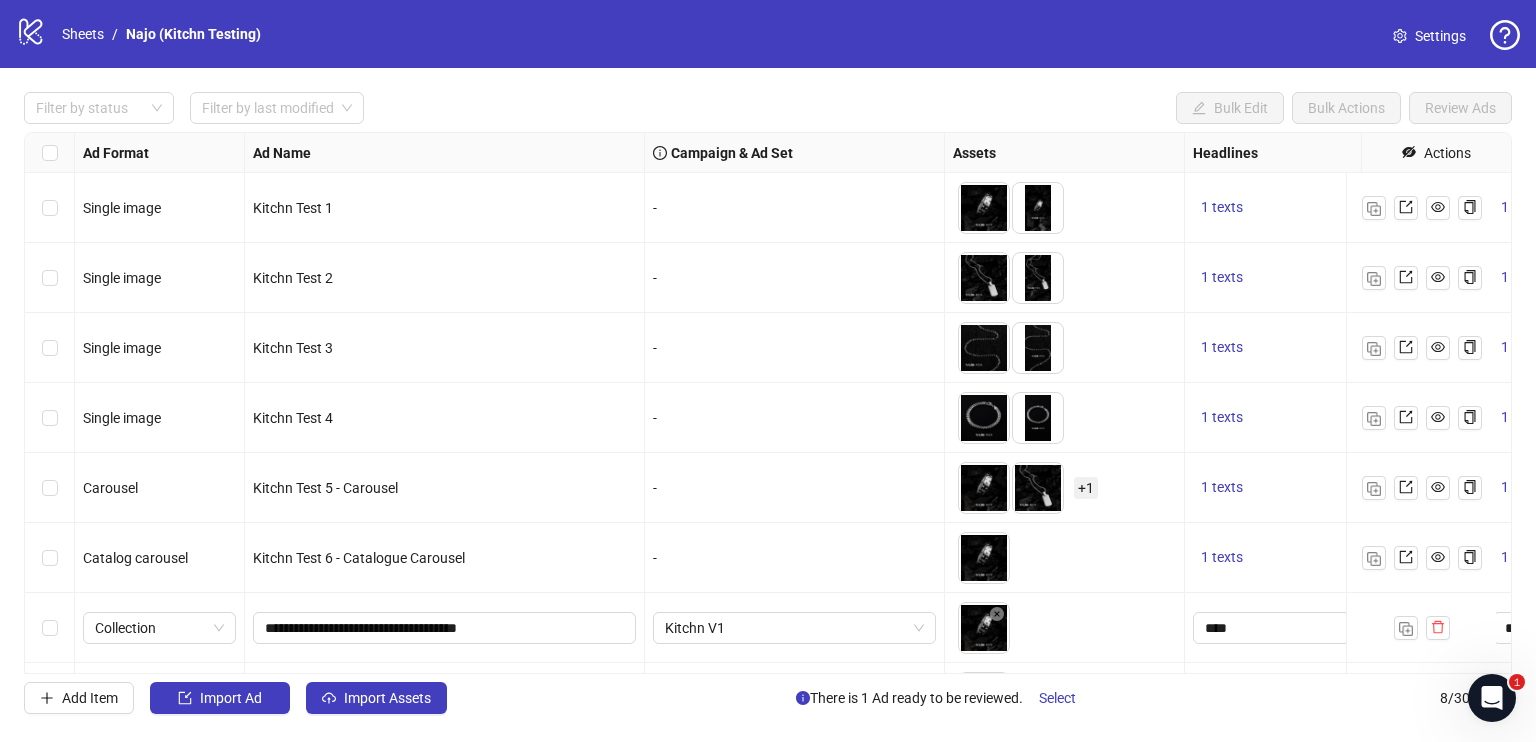 click on "Settings" at bounding box center [1440, 36] 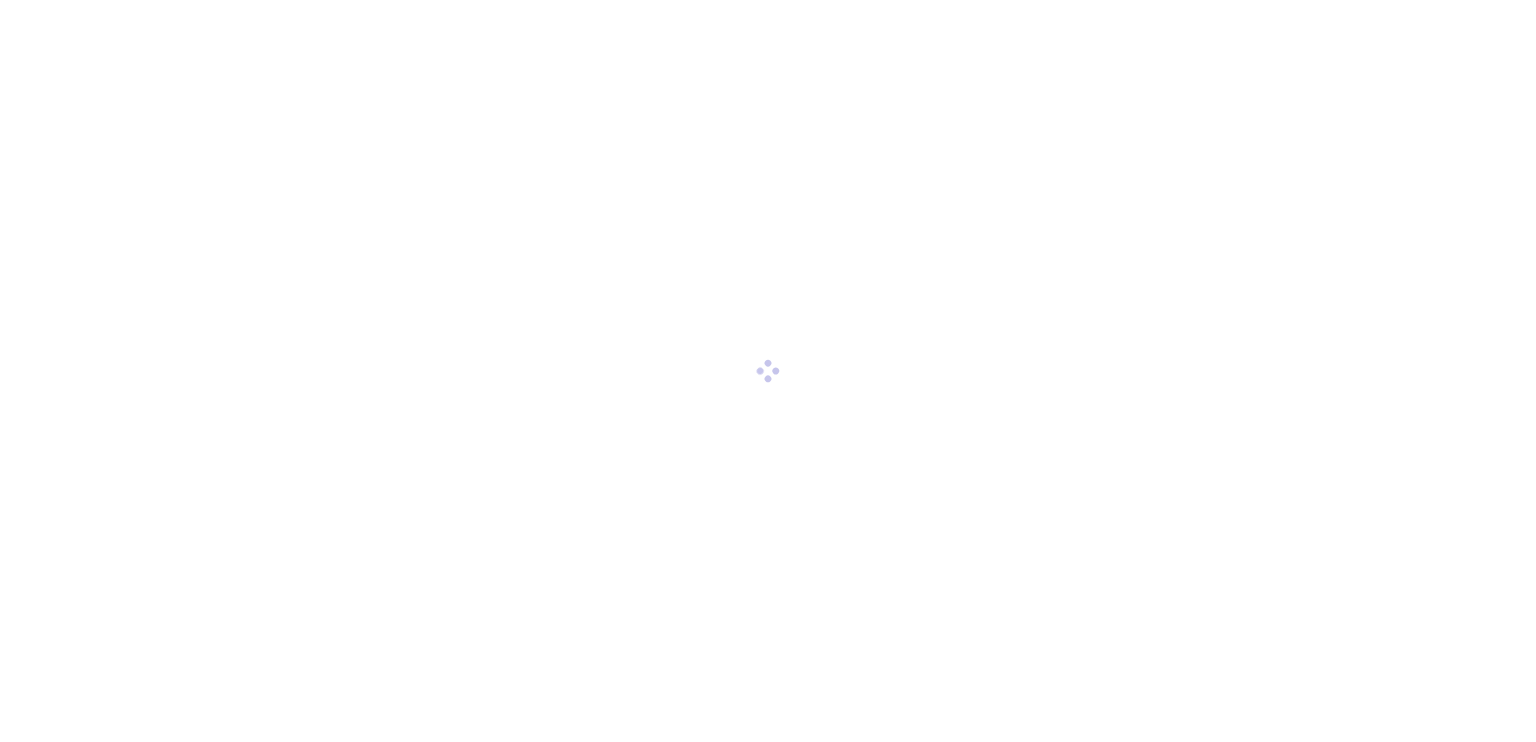 scroll, scrollTop: 0, scrollLeft: 0, axis: both 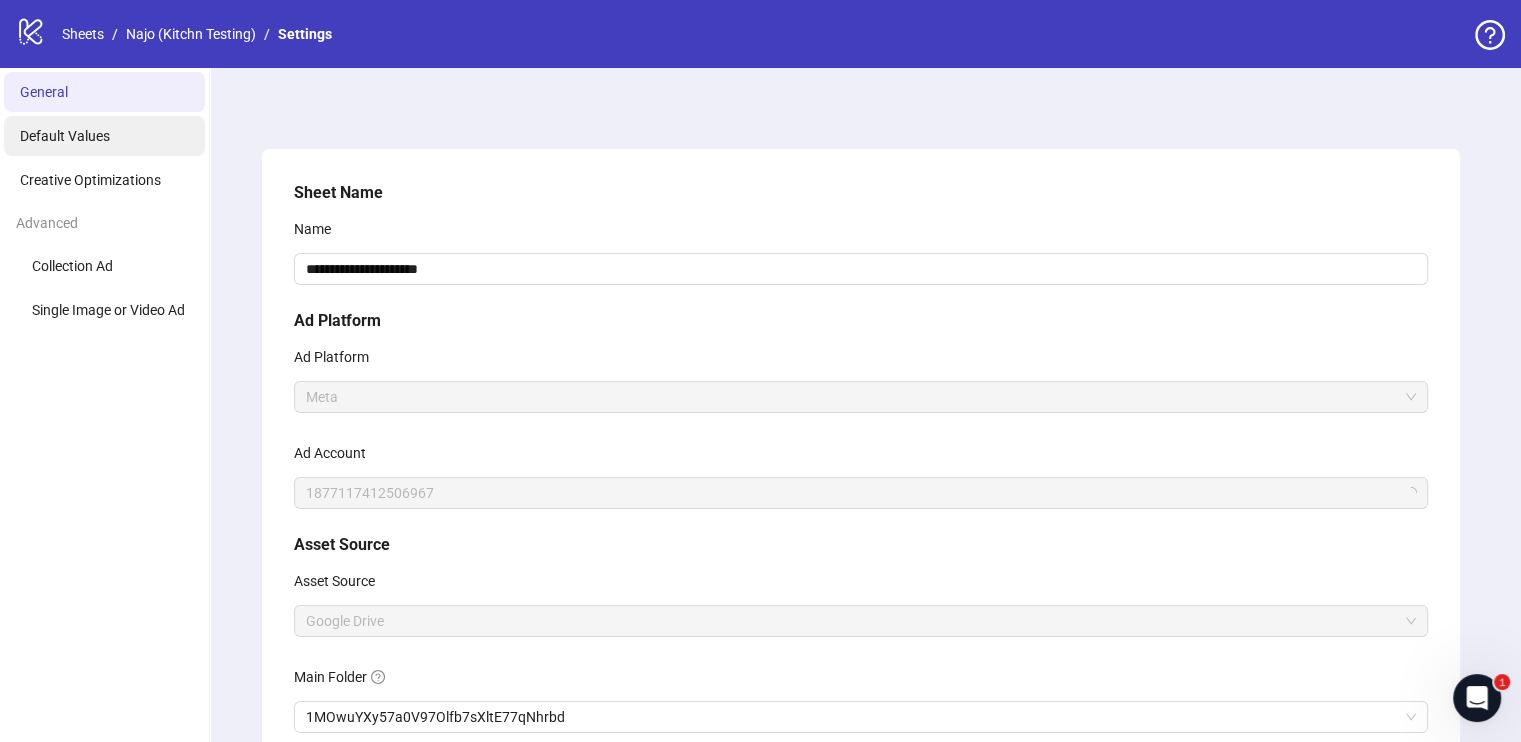 click on "Default Values" at bounding box center (65, 136) 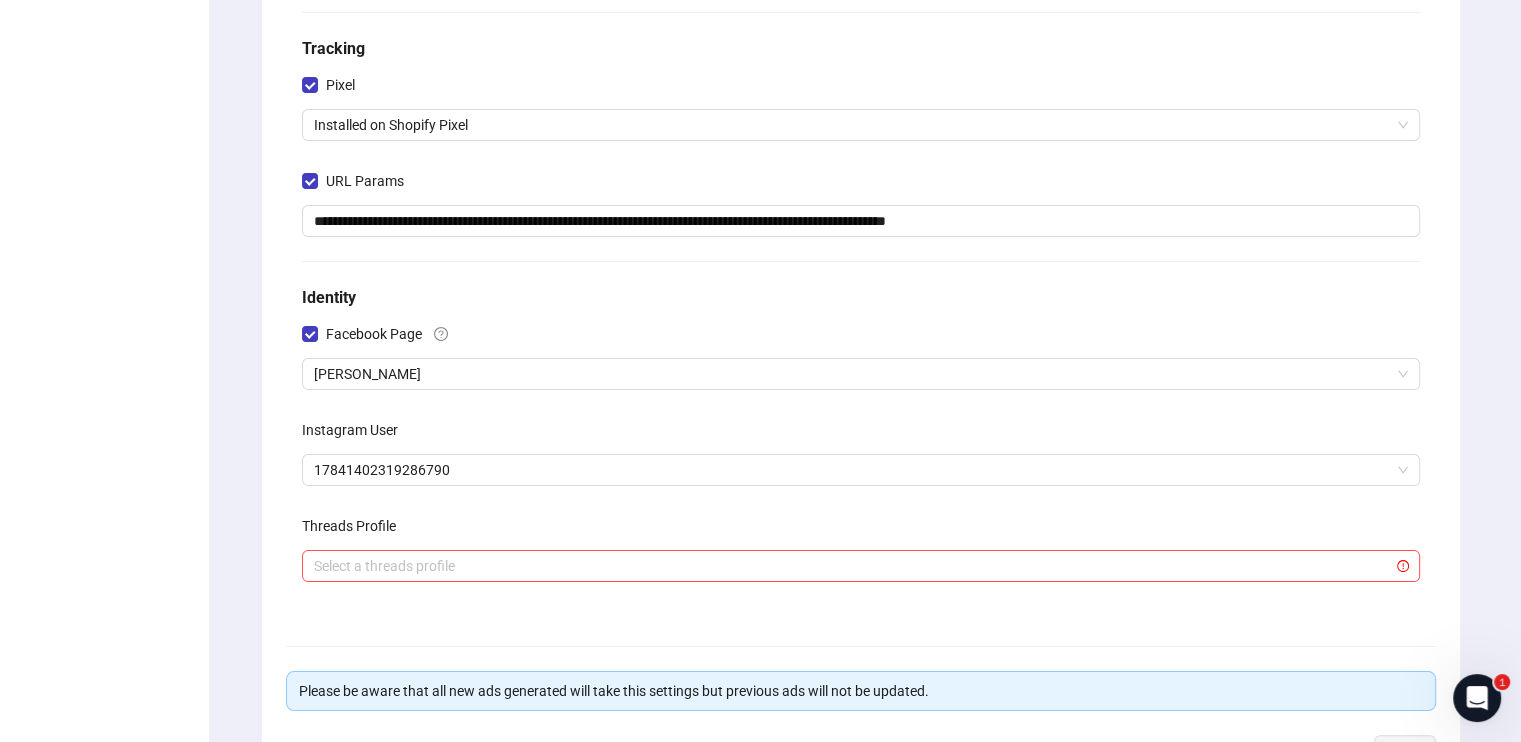 scroll, scrollTop: 400, scrollLeft: 0, axis: vertical 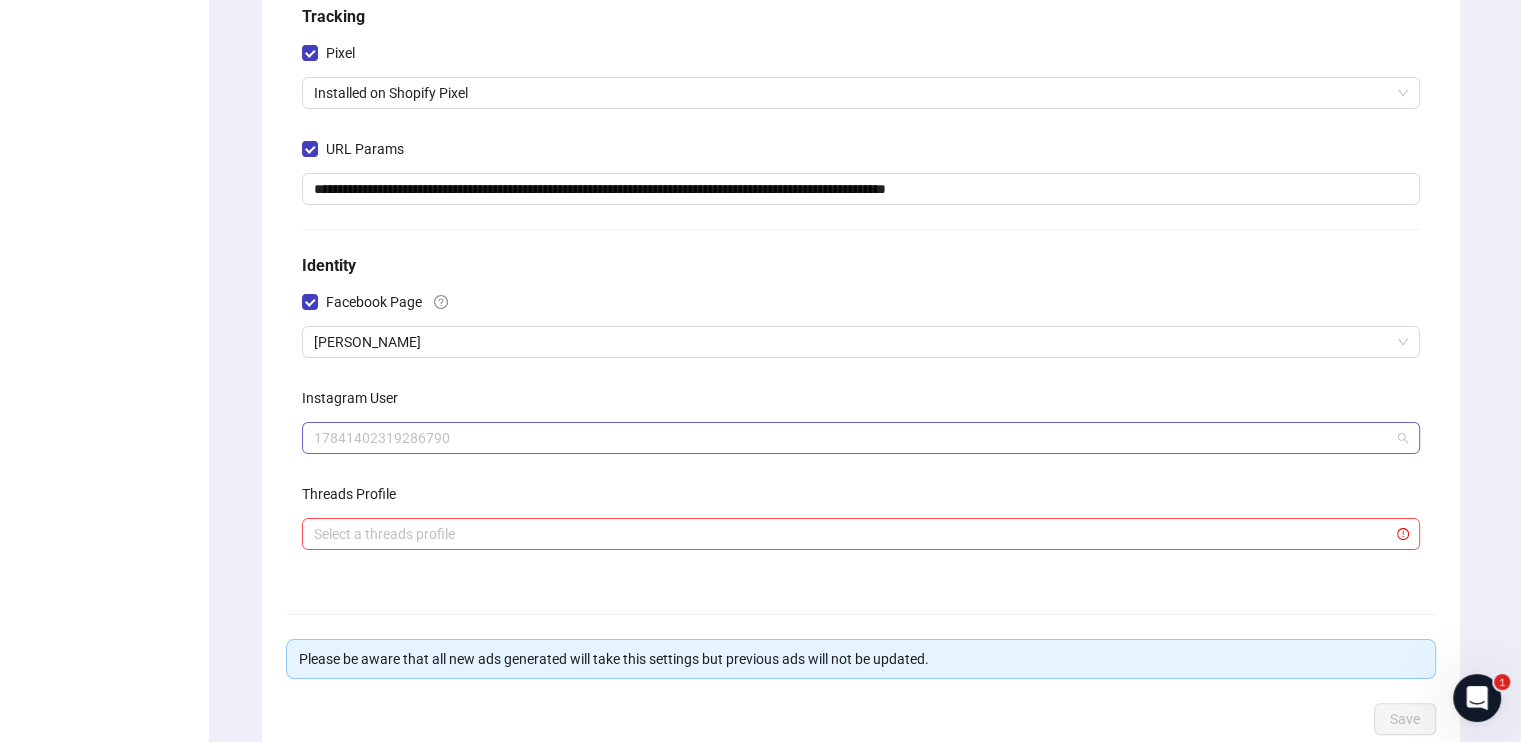 click on "17841402319286790" at bounding box center [861, 438] 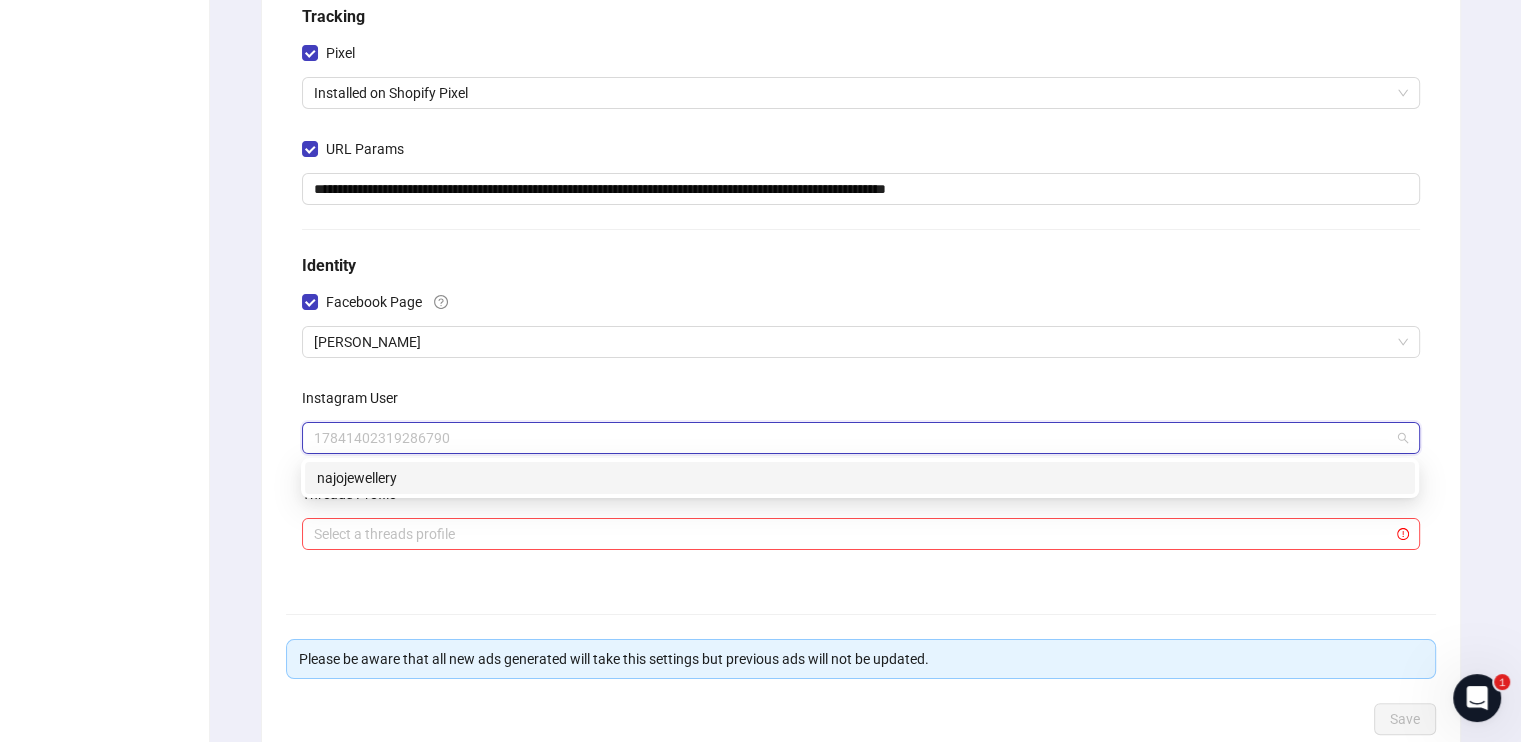 click on "najojewellery" at bounding box center [860, 478] 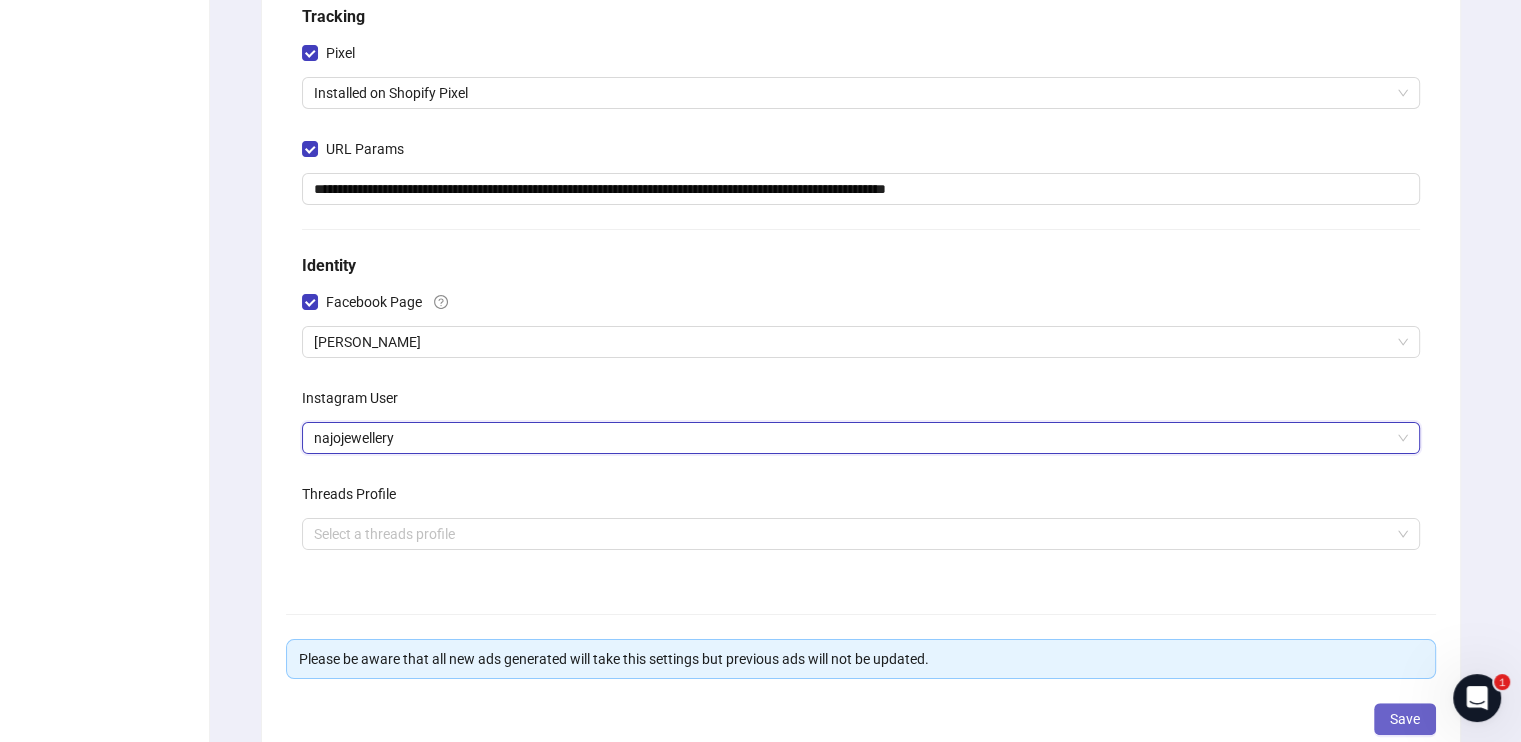 click on "Save" at bounding box center (1405, 719) 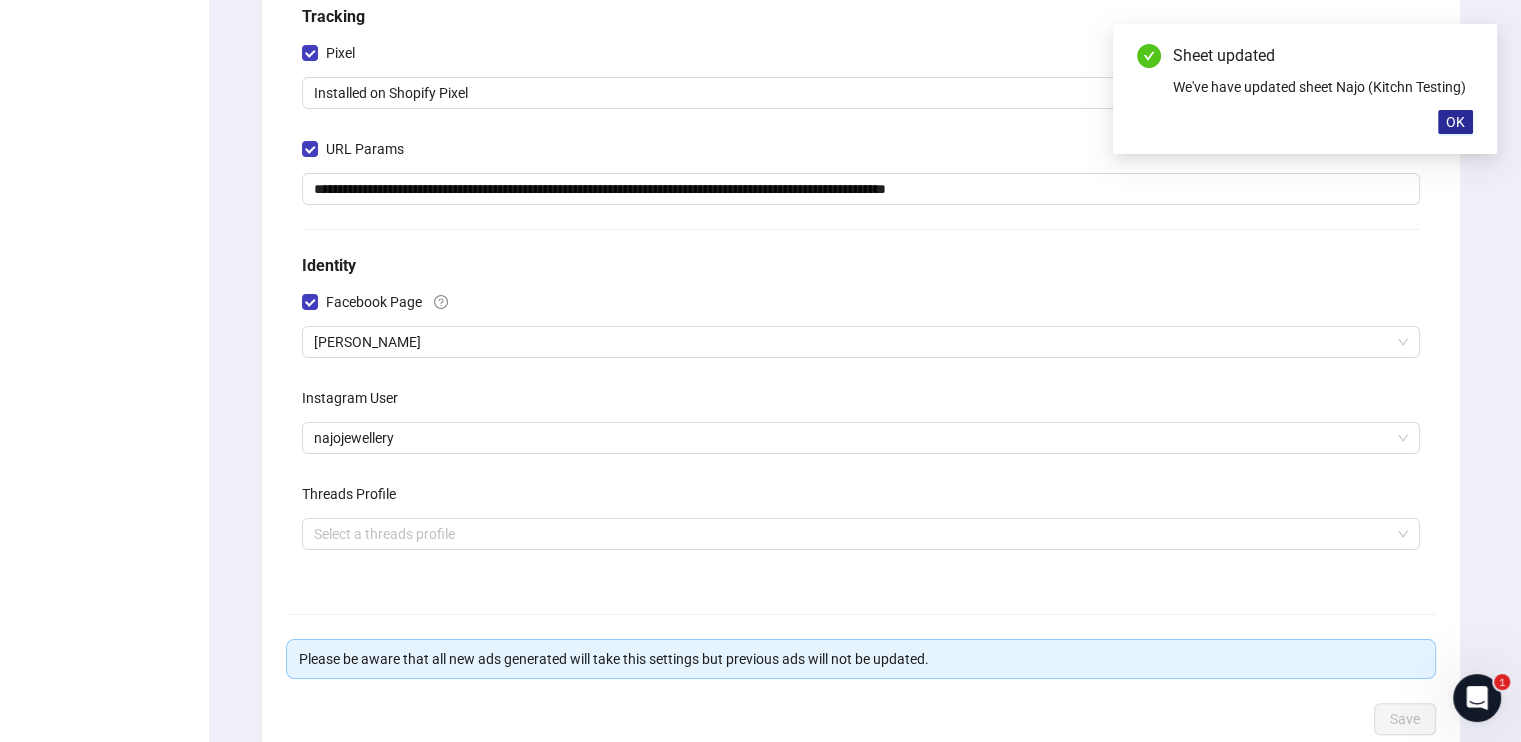 click on "OK" at bounding box center (1455, 122) 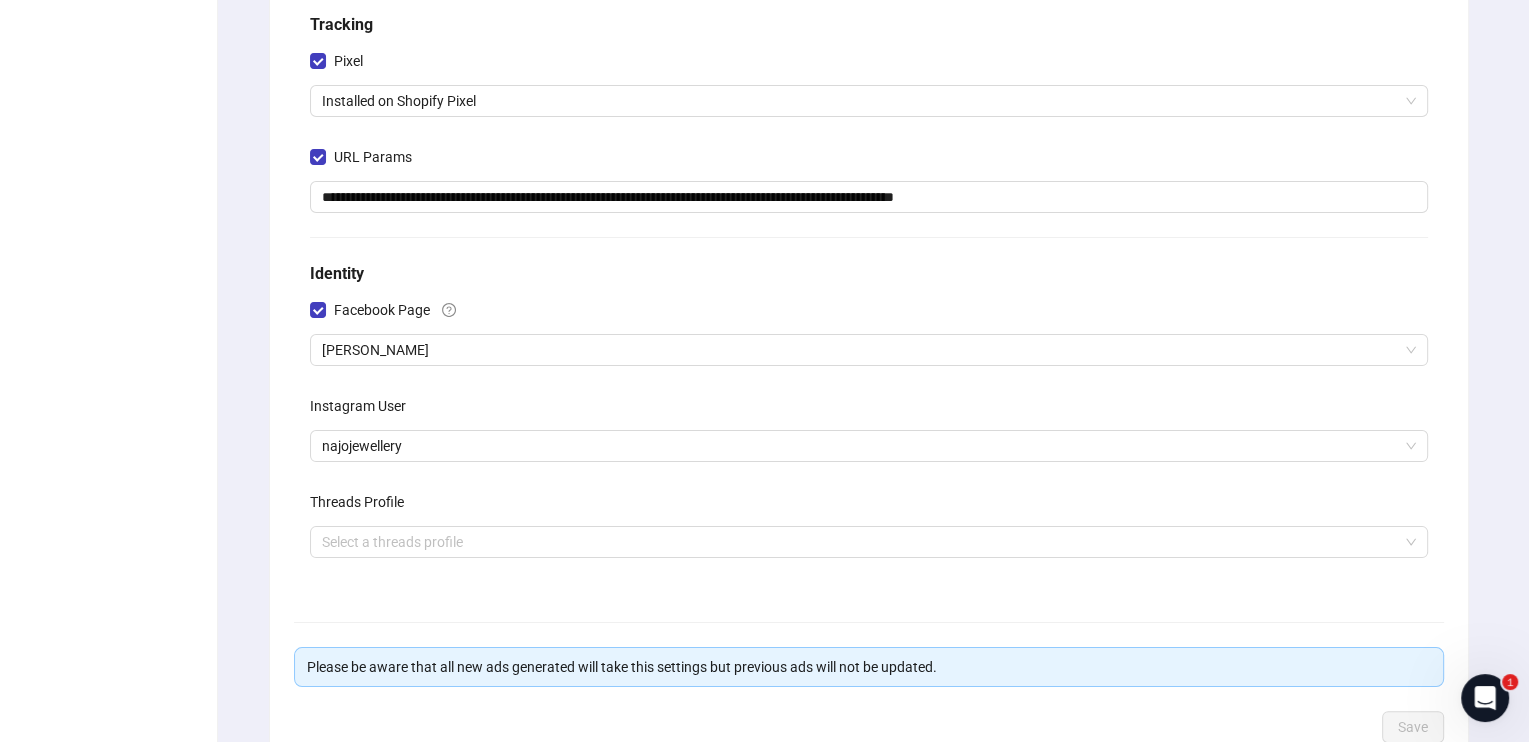 scroll, scrollTop: 0, scrollLeft: 0, axis: both 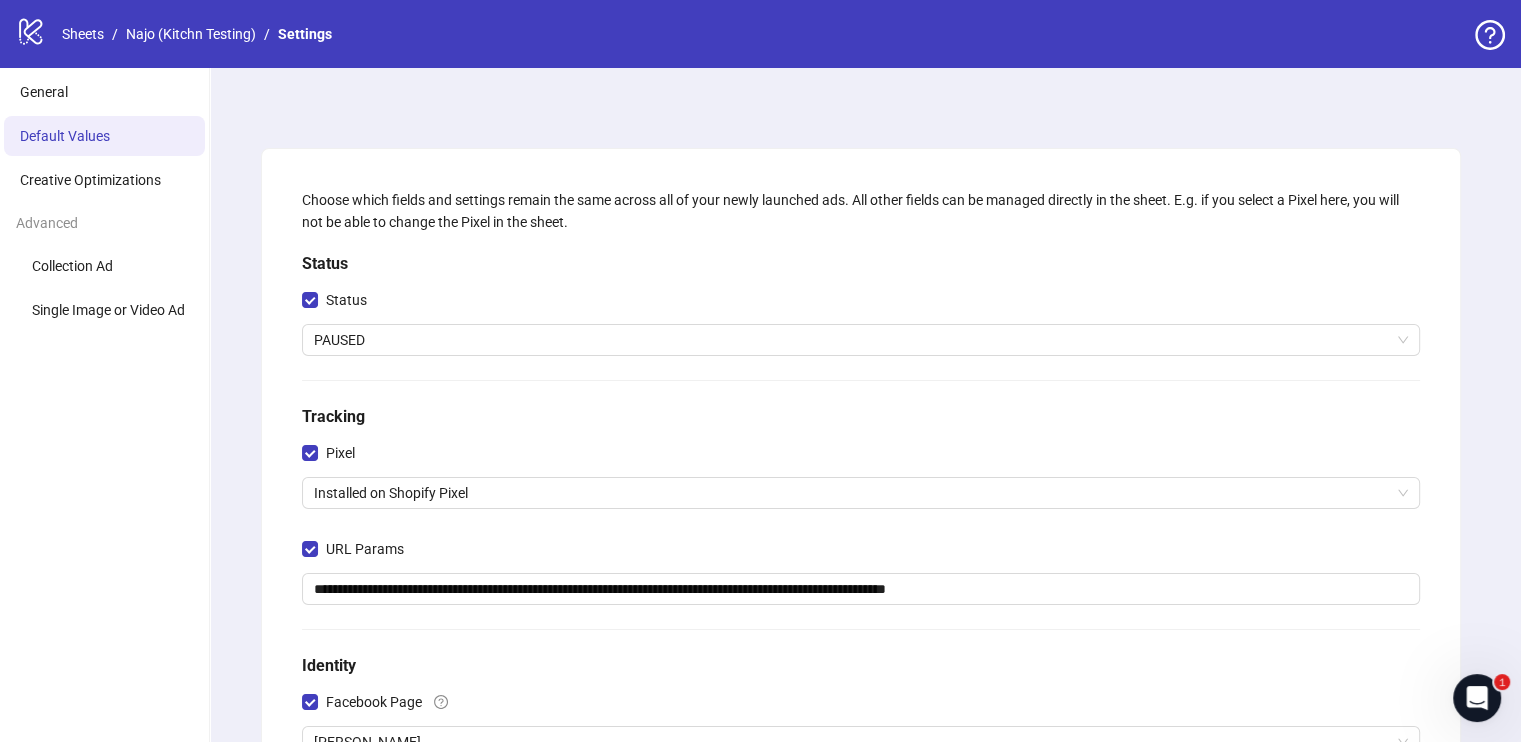 click on "Default Values" at bounding box center (65, 136) 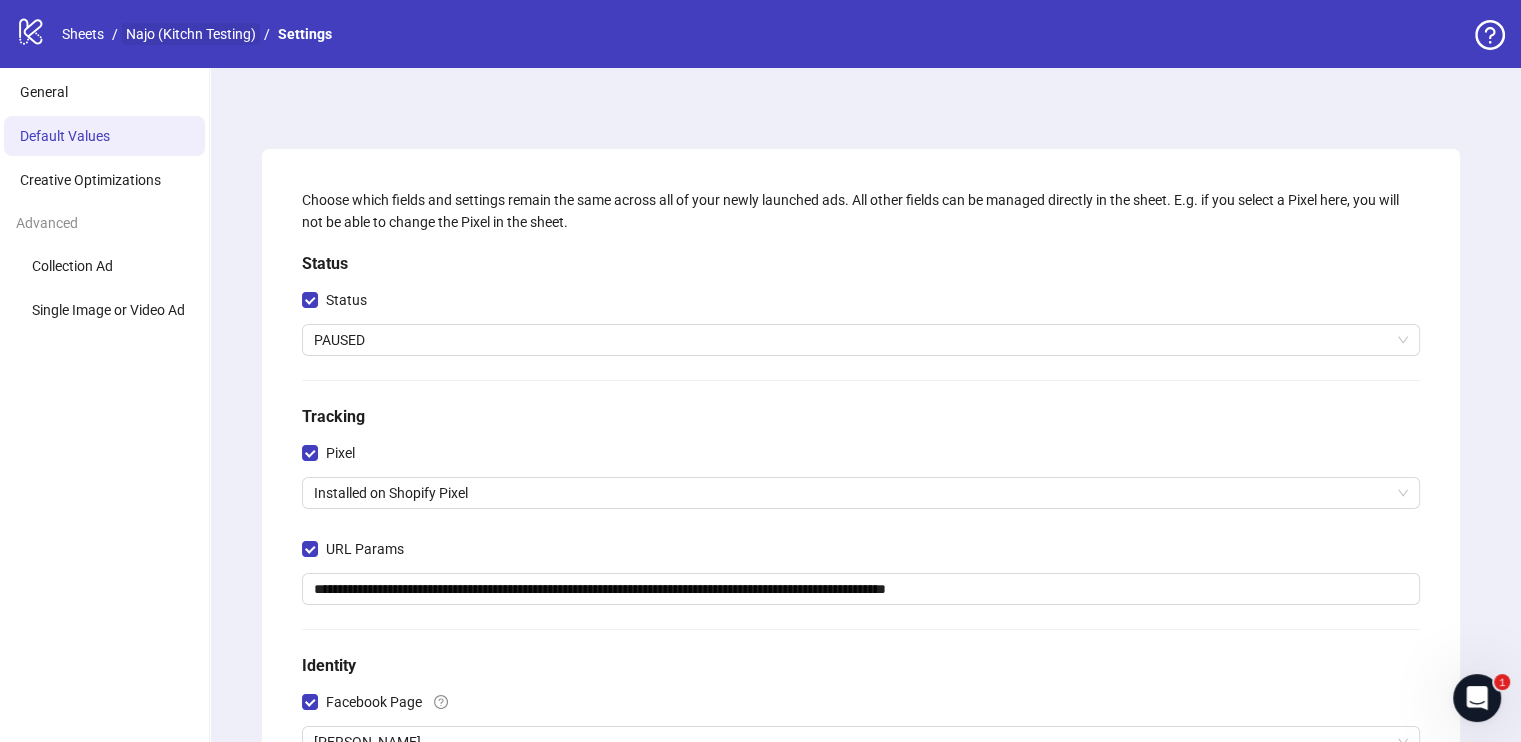 click on "Najo (Kitchn Testing)" at bounding box center [191, 34] 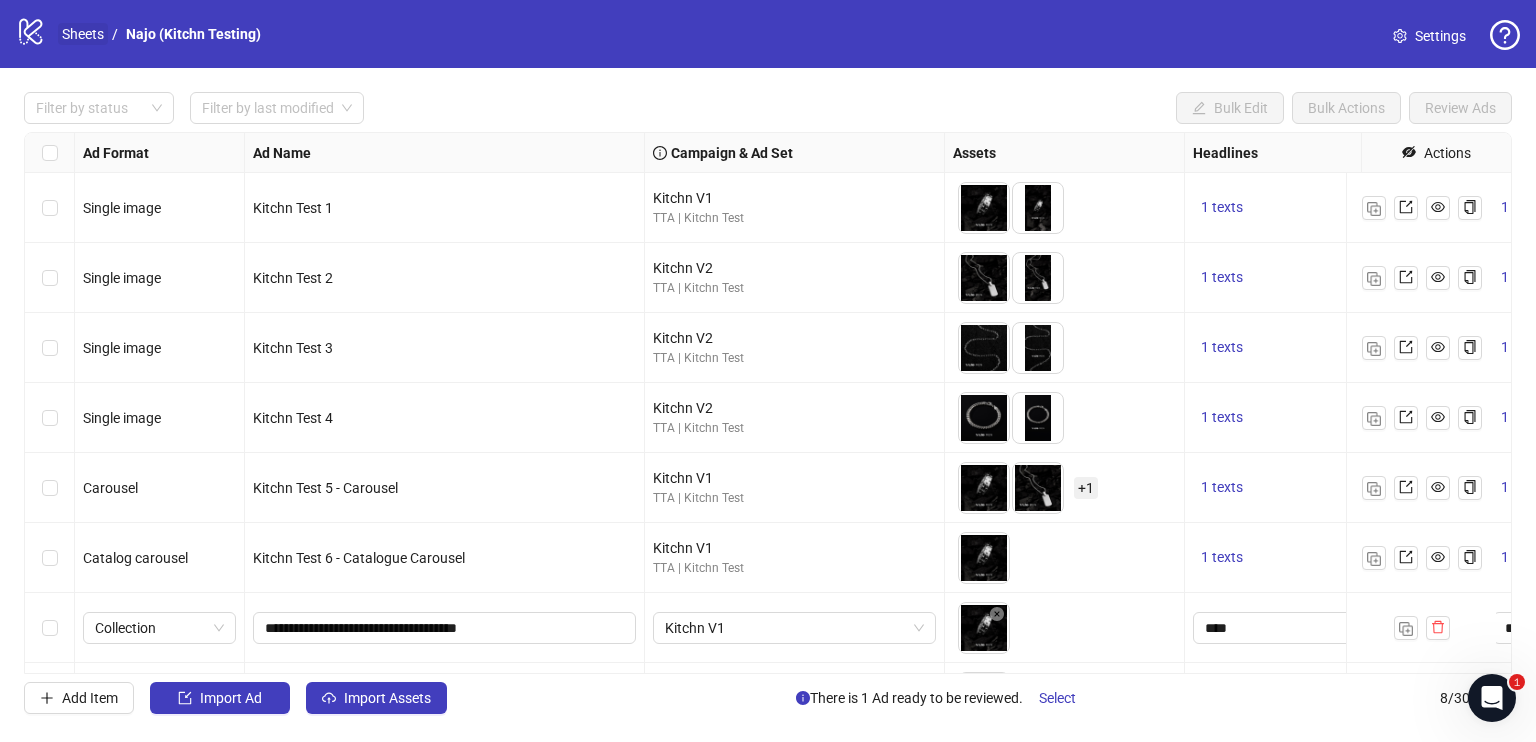 click on "Sheets" at bounding box center (83, 34) 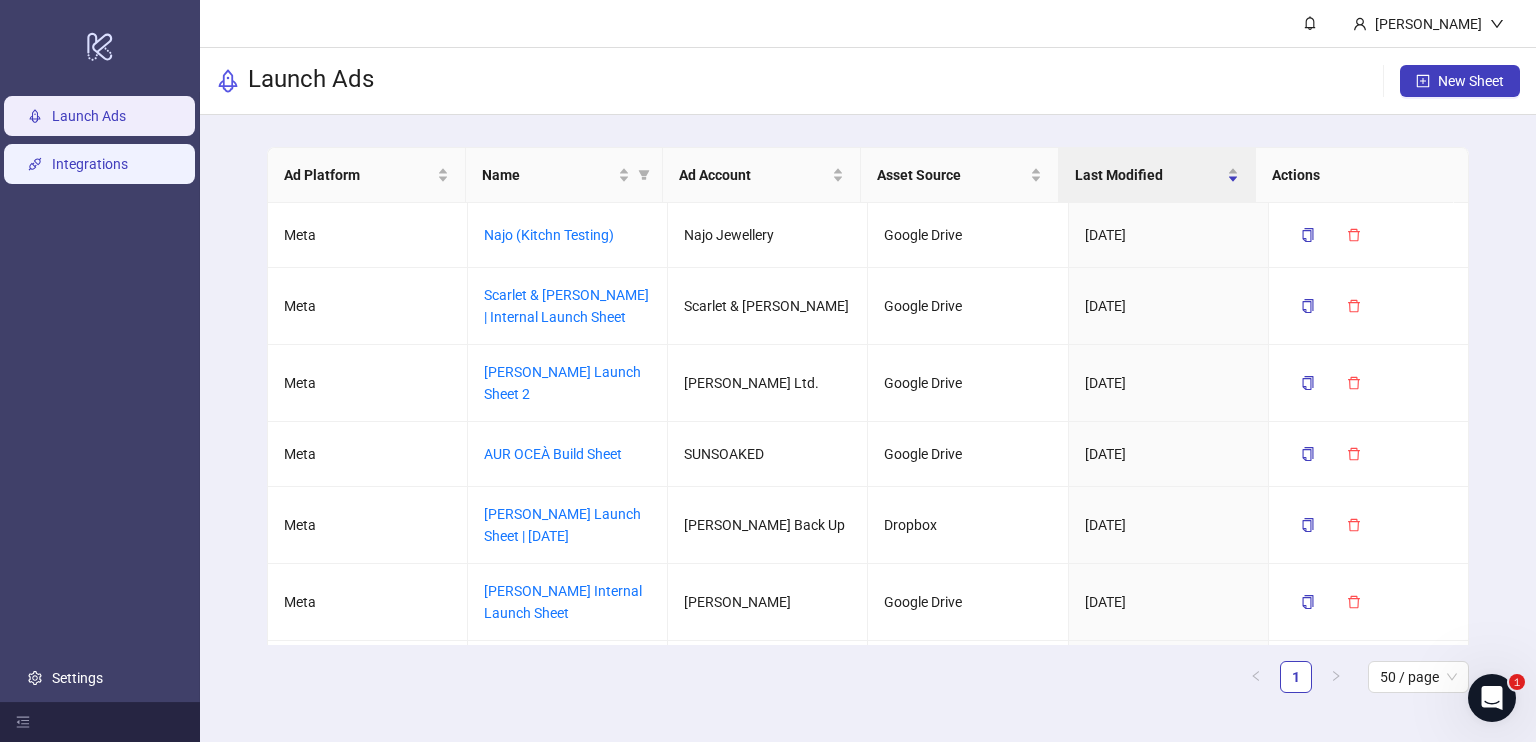 click on "Integrations" at bounding box center [90, 164] 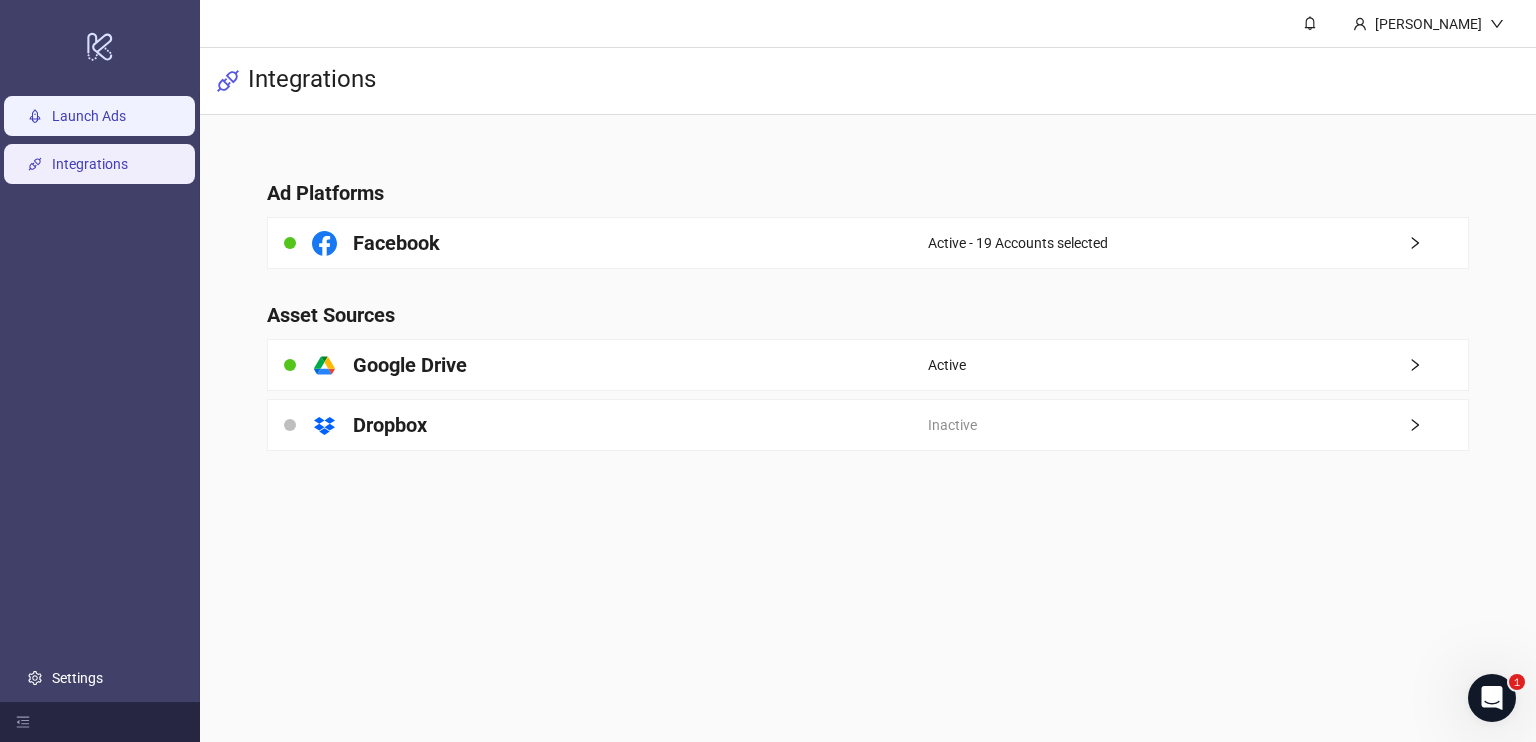 click on "Launch Ads" at bounding box center [89, 116] 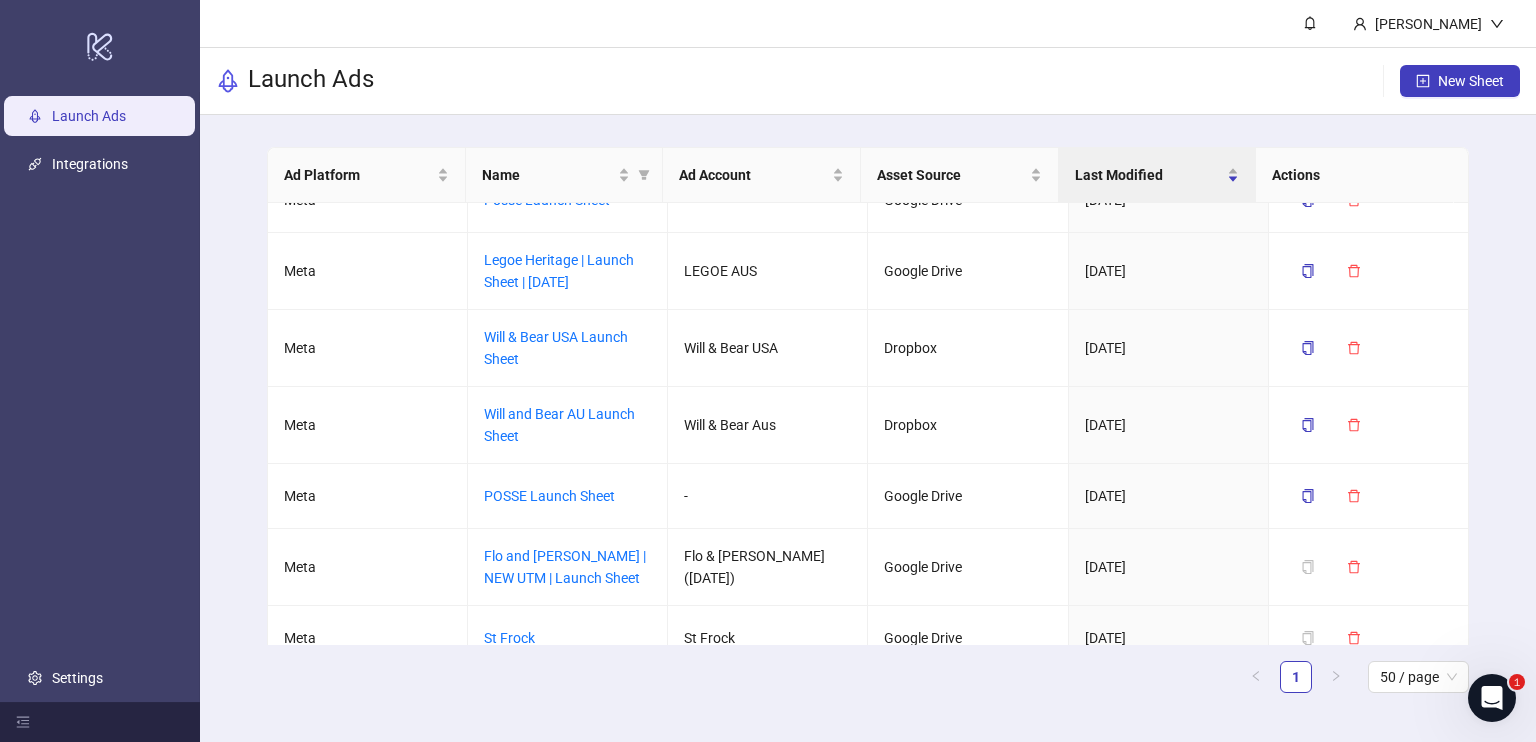 scroll, scrollTop: 500, scrollLeft: 0, axis: vertical 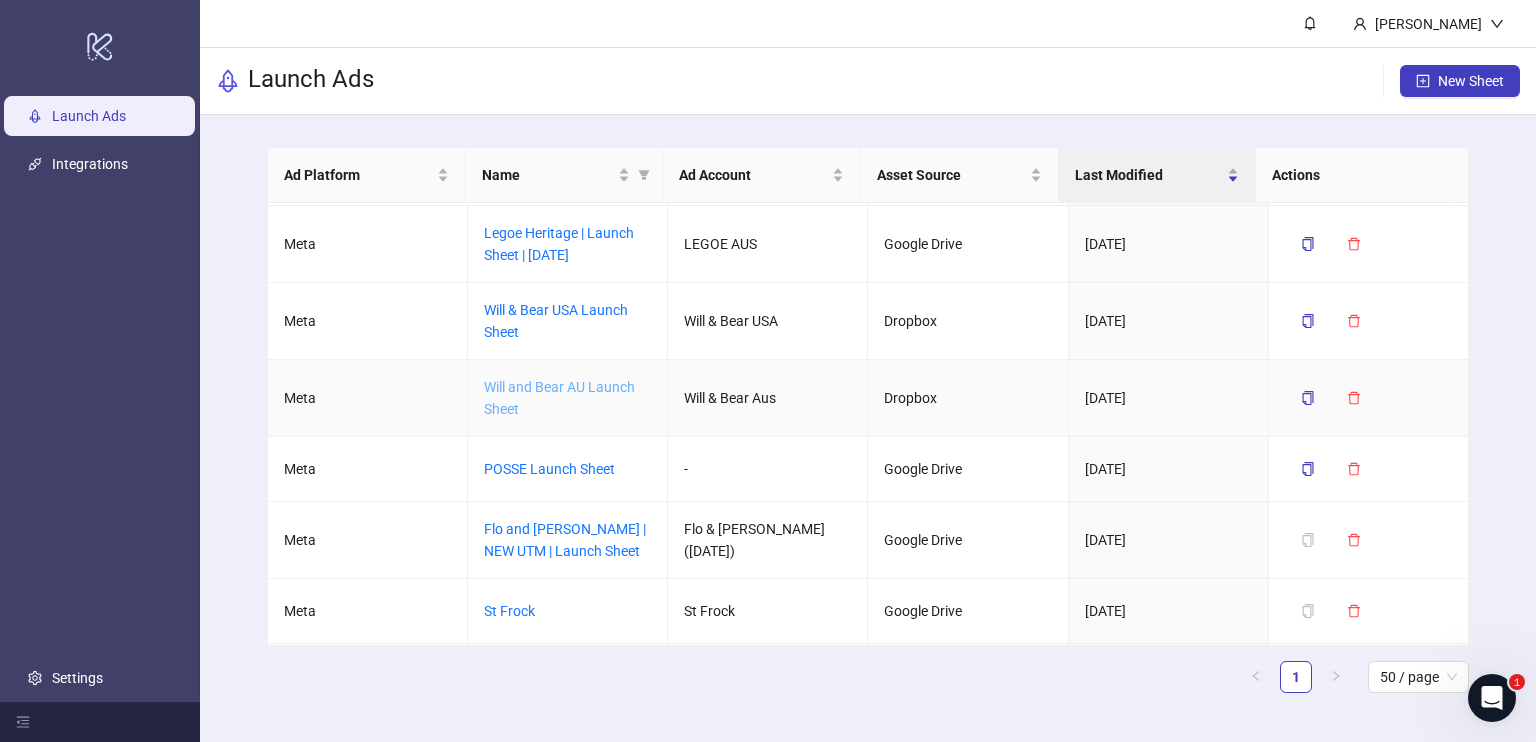 click on "Will and Bear AU Launch Sheet" at bounding box center [559, 398] 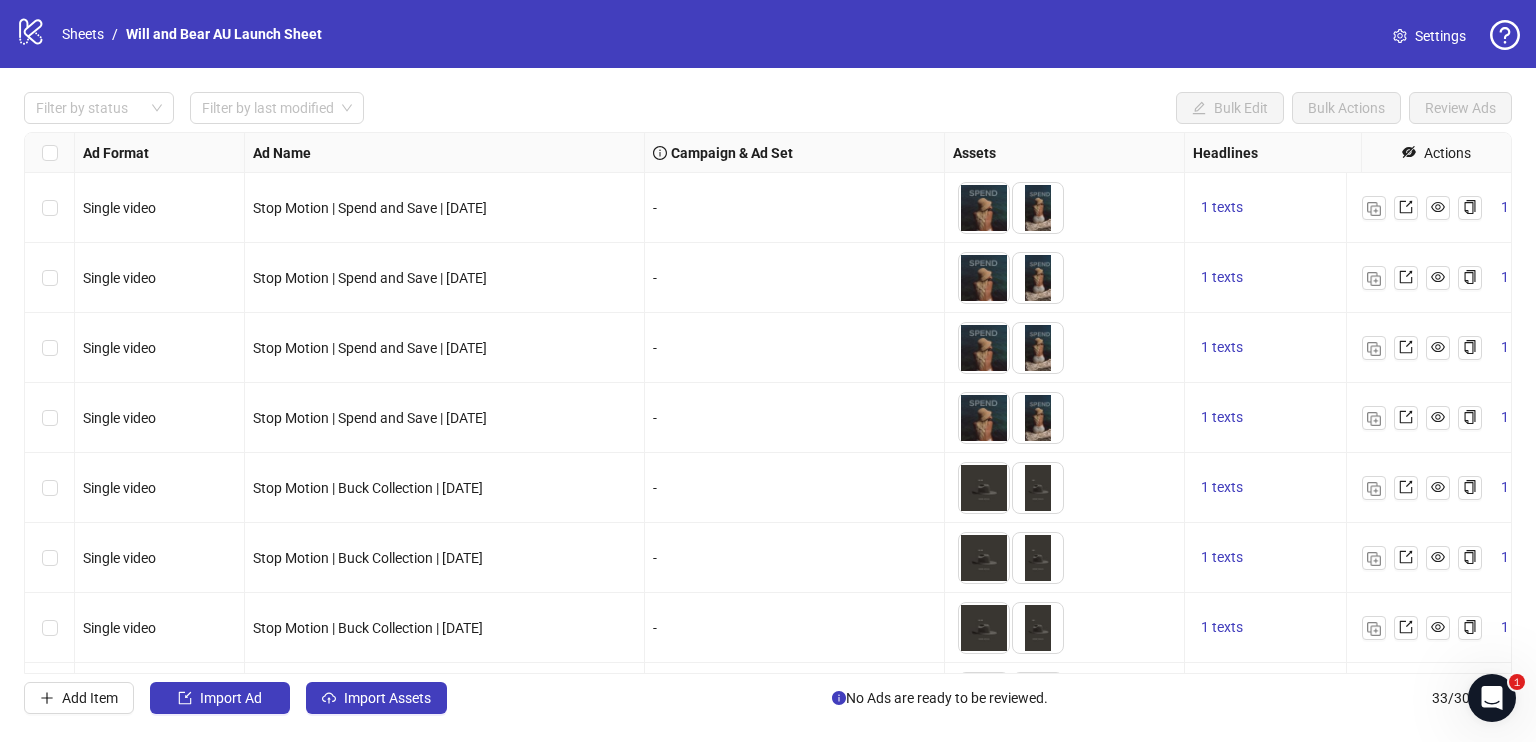 click on "Settings" at bounding box center (1440, 36) 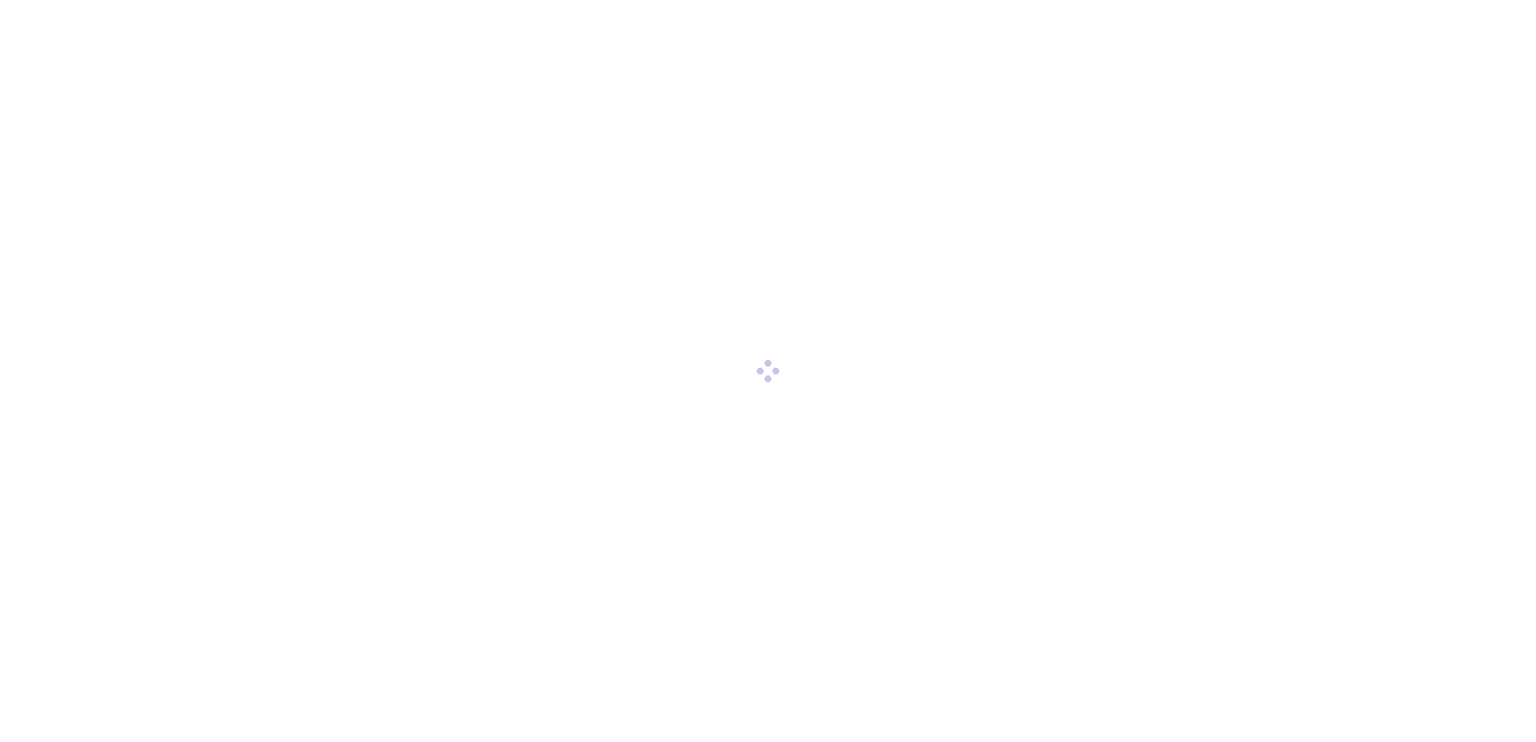 scroll, scrollTop: 0, scrollLeft: 0, axis: both 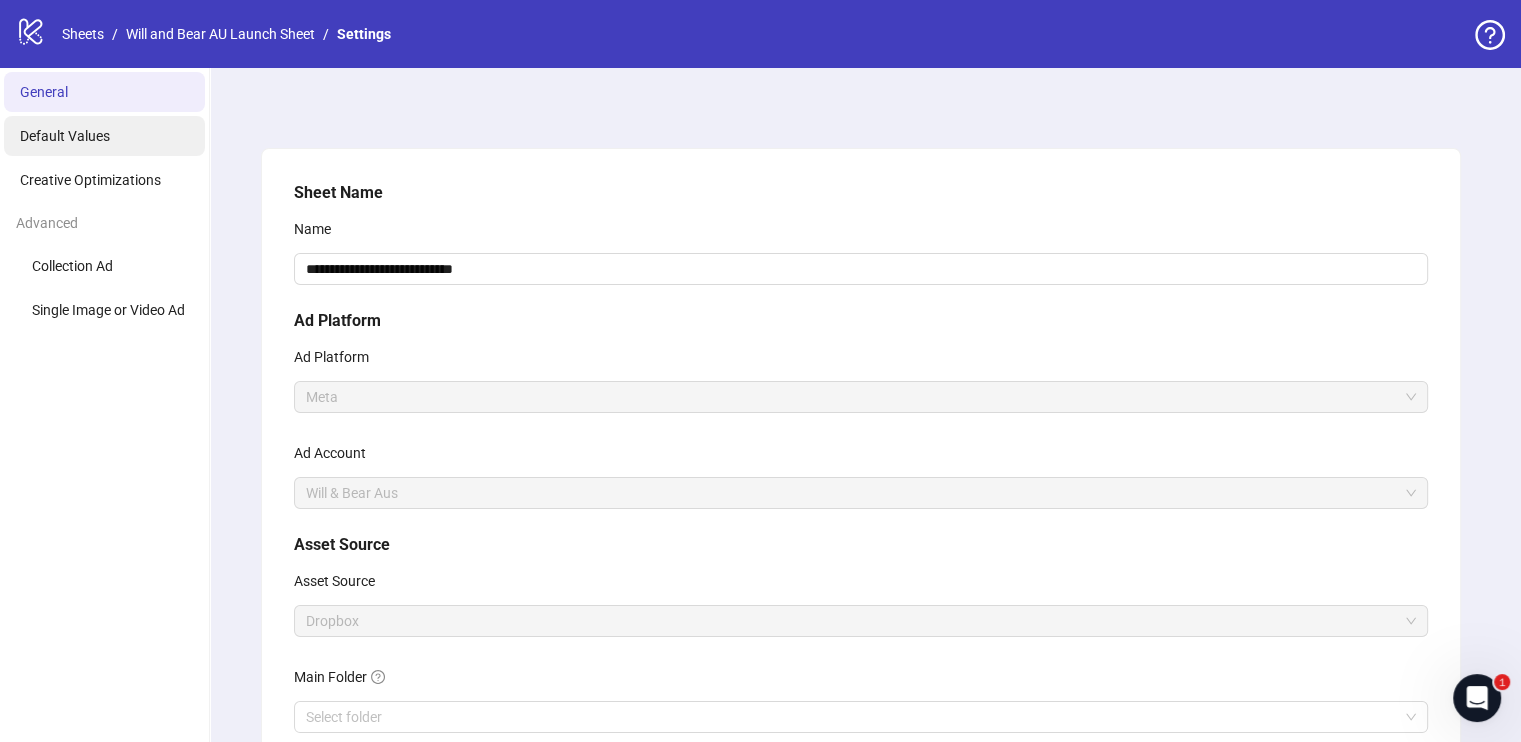 click on "Default Values" at bounding box center [65, 136] 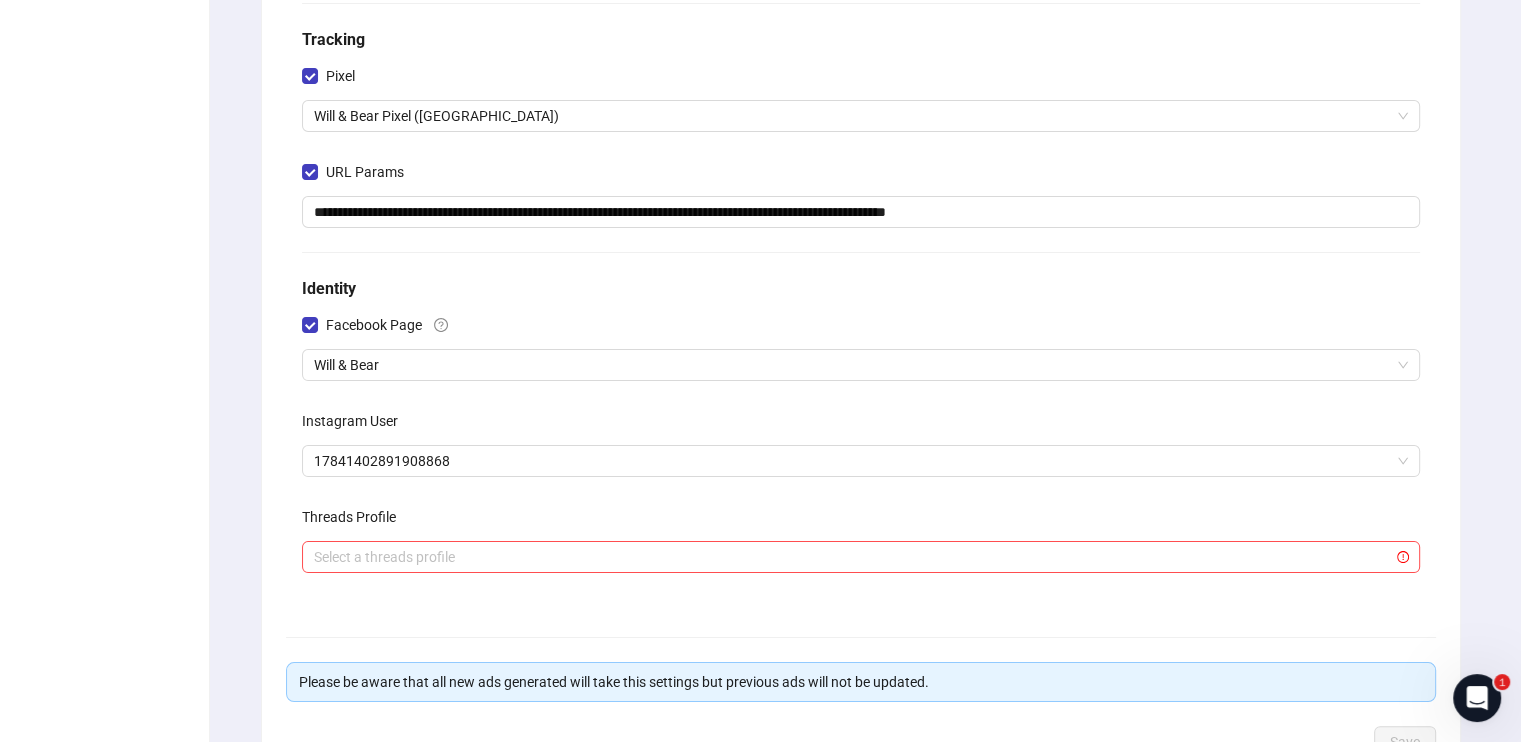 scroll, scrollTop: 500, scrollLeft: 0, axis: vertical 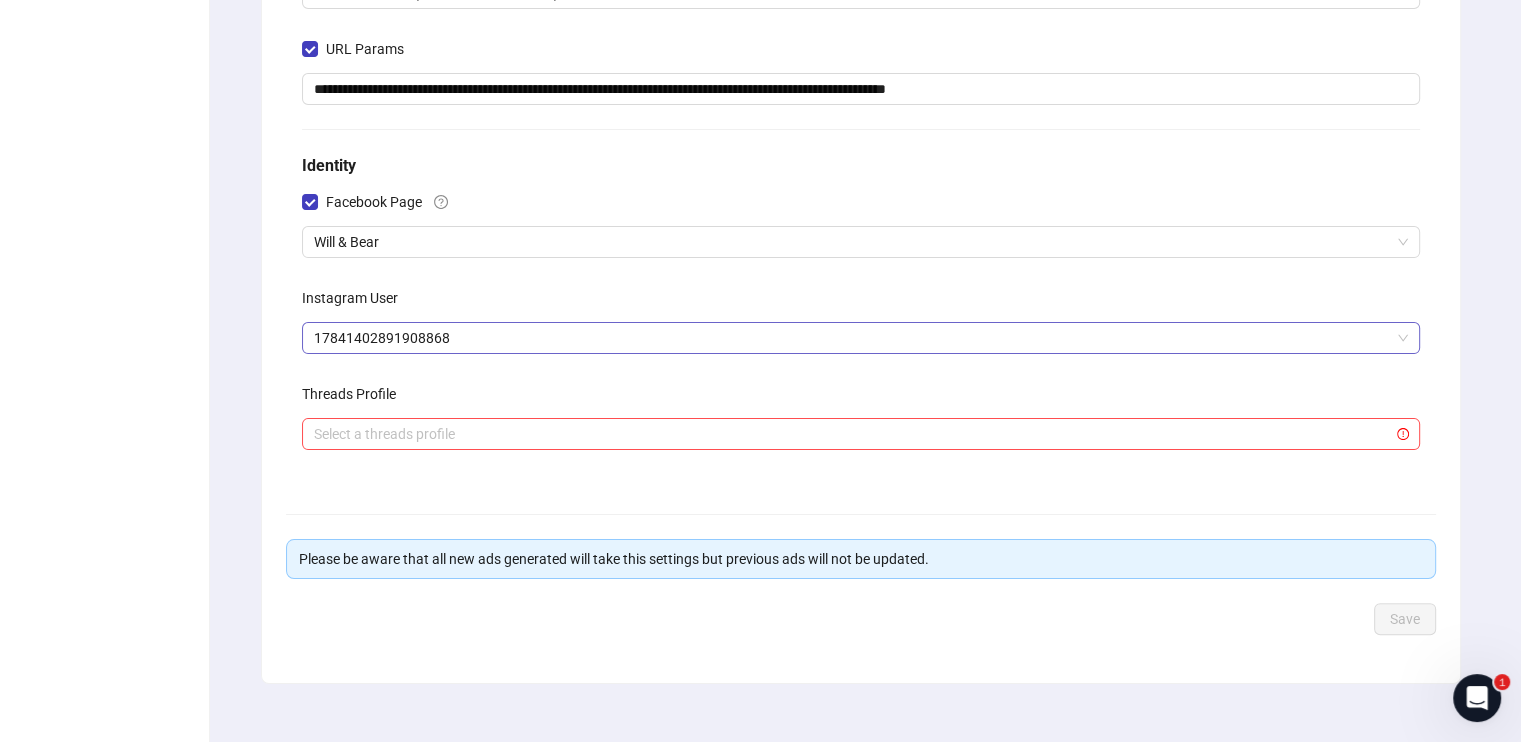 click on "17841402891908868" at bounding box center (861, 338) 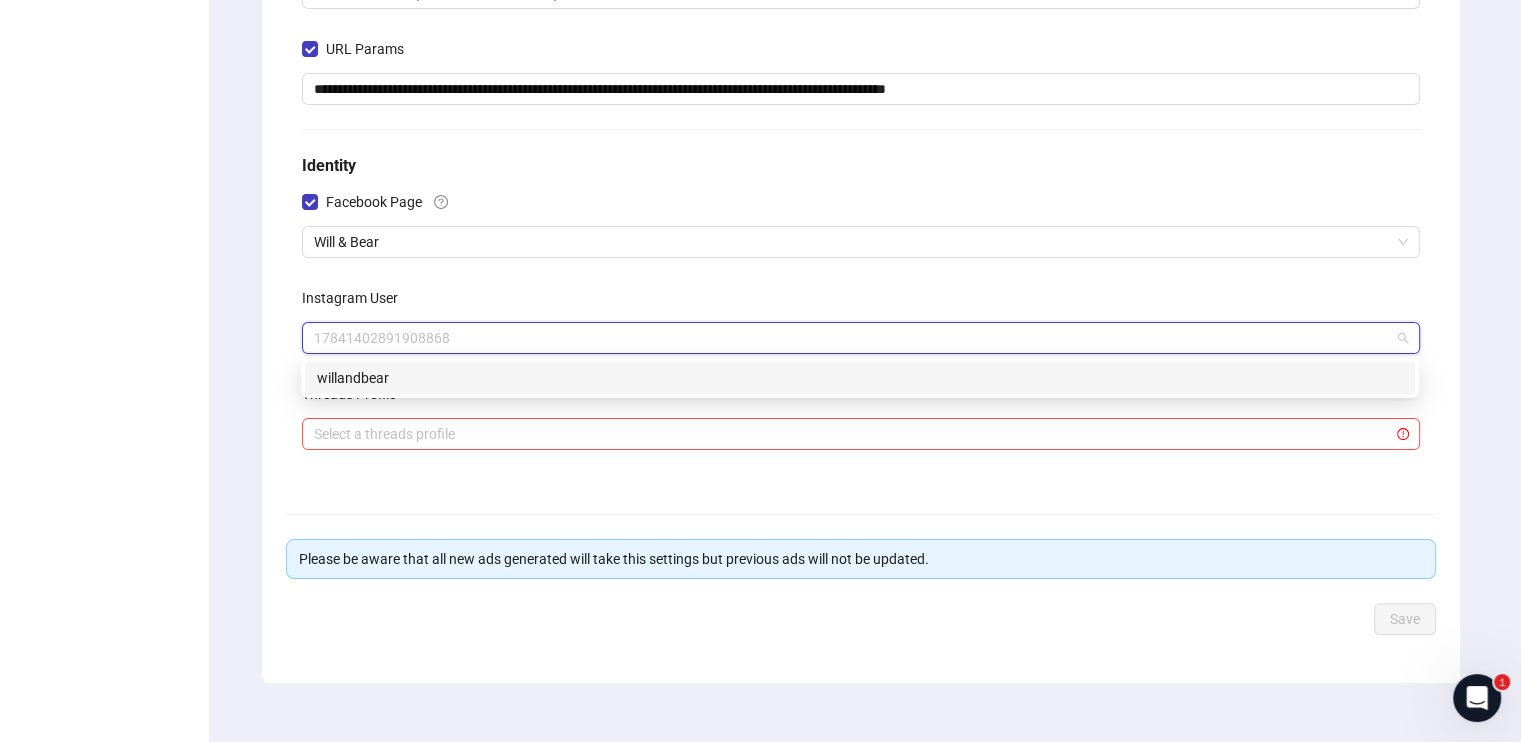 click on "willandbear" at bounding box center [860, 378] 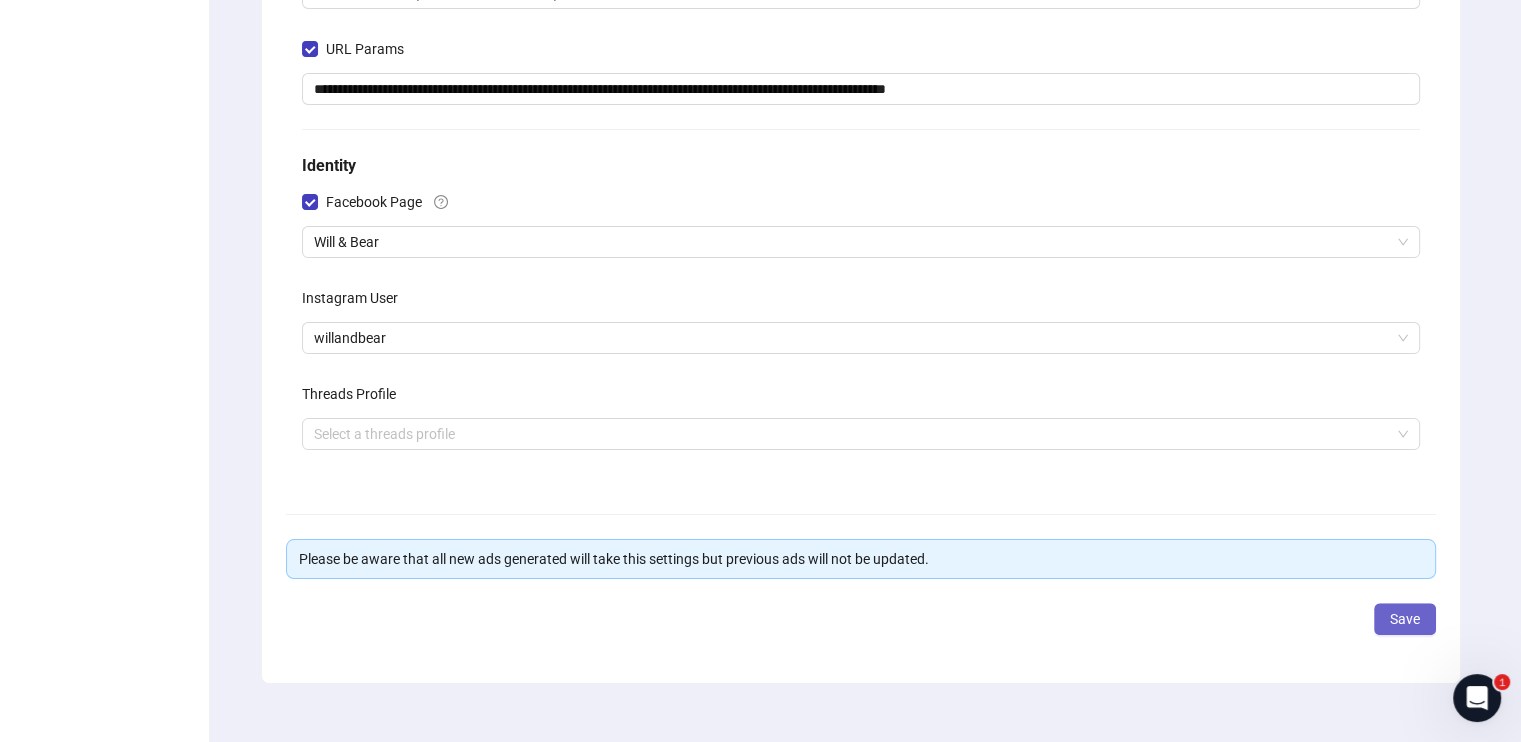 click on "Save" at bounding box center [1405, 619] 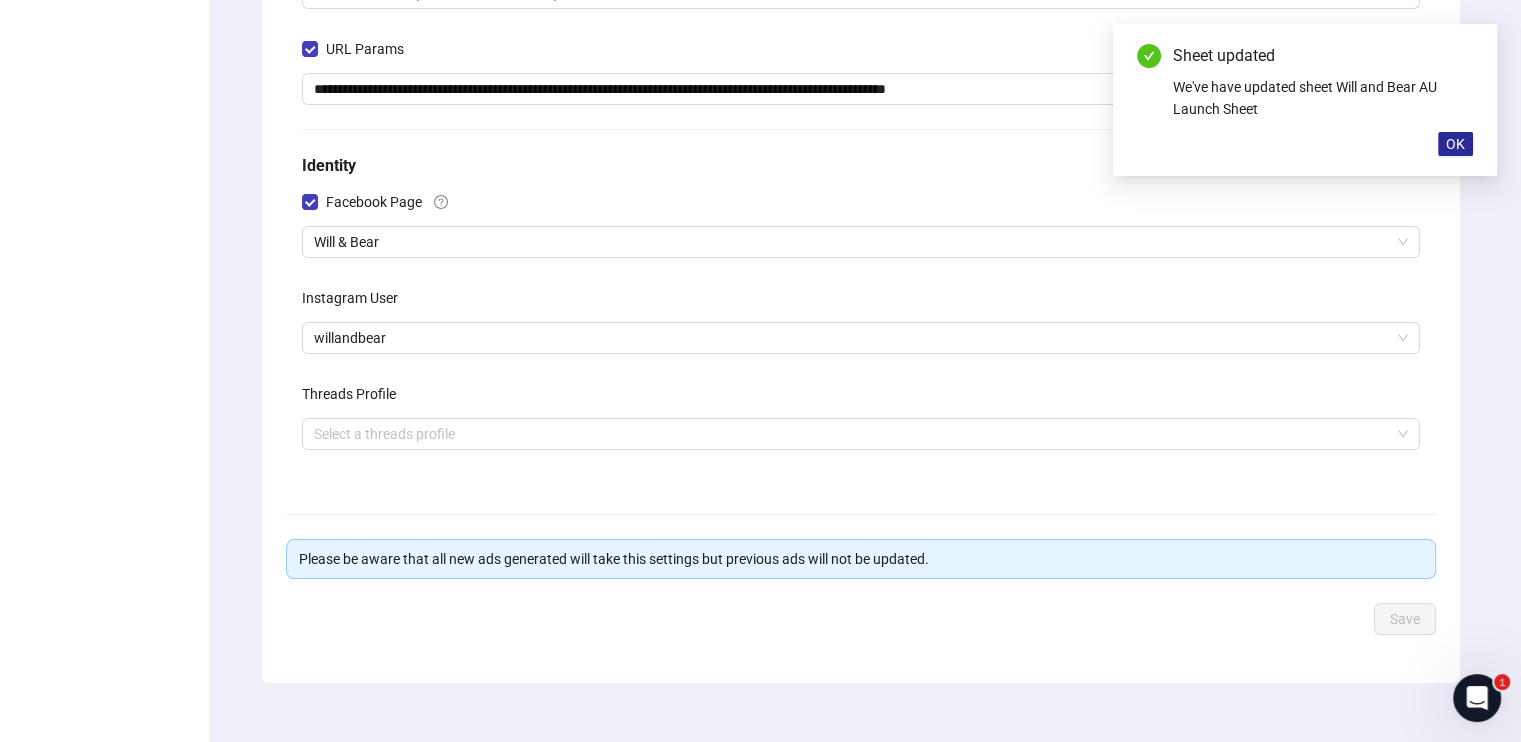click on "OK" at bounding box center (1455, 144) 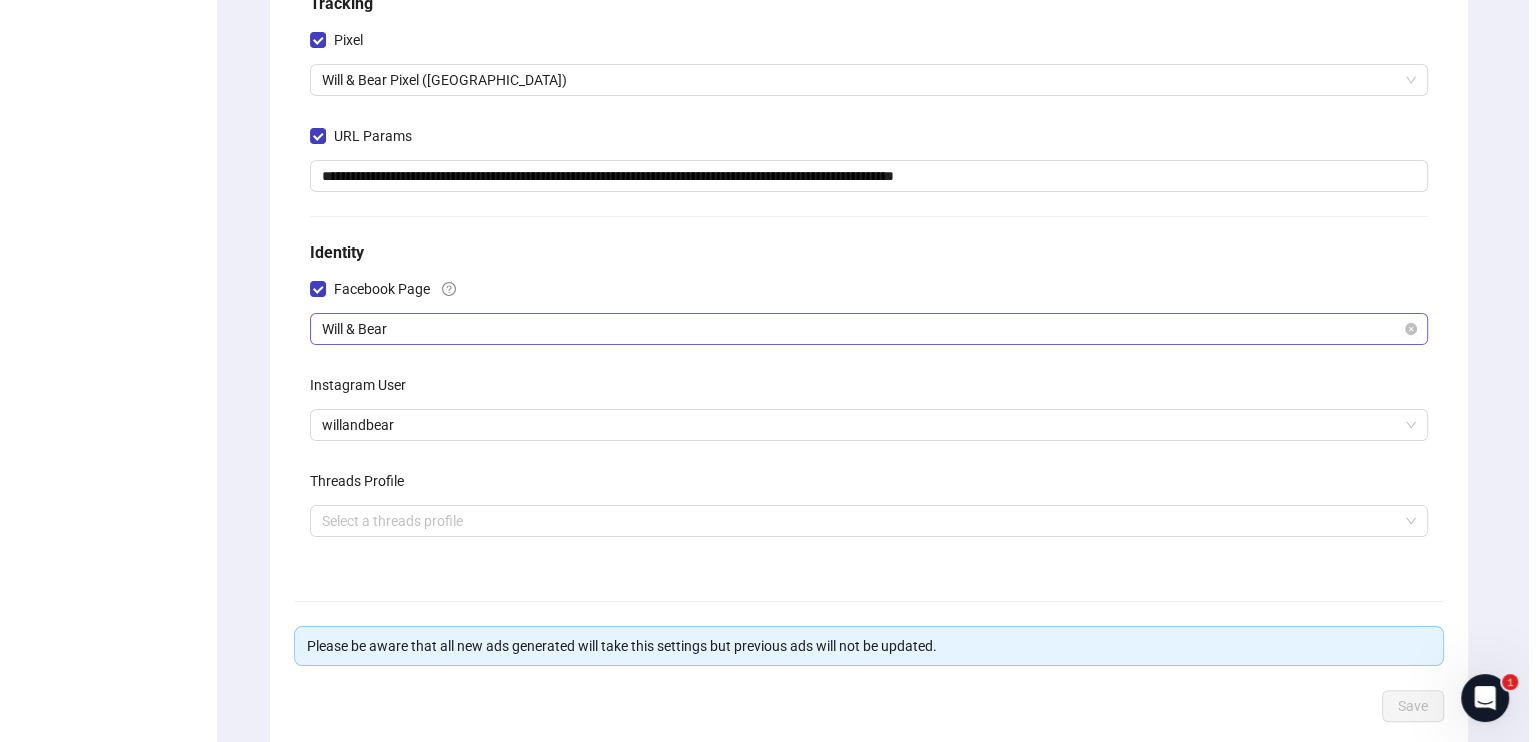 scroll, scrollTop: 0, scrollLeft: 0, axis: both 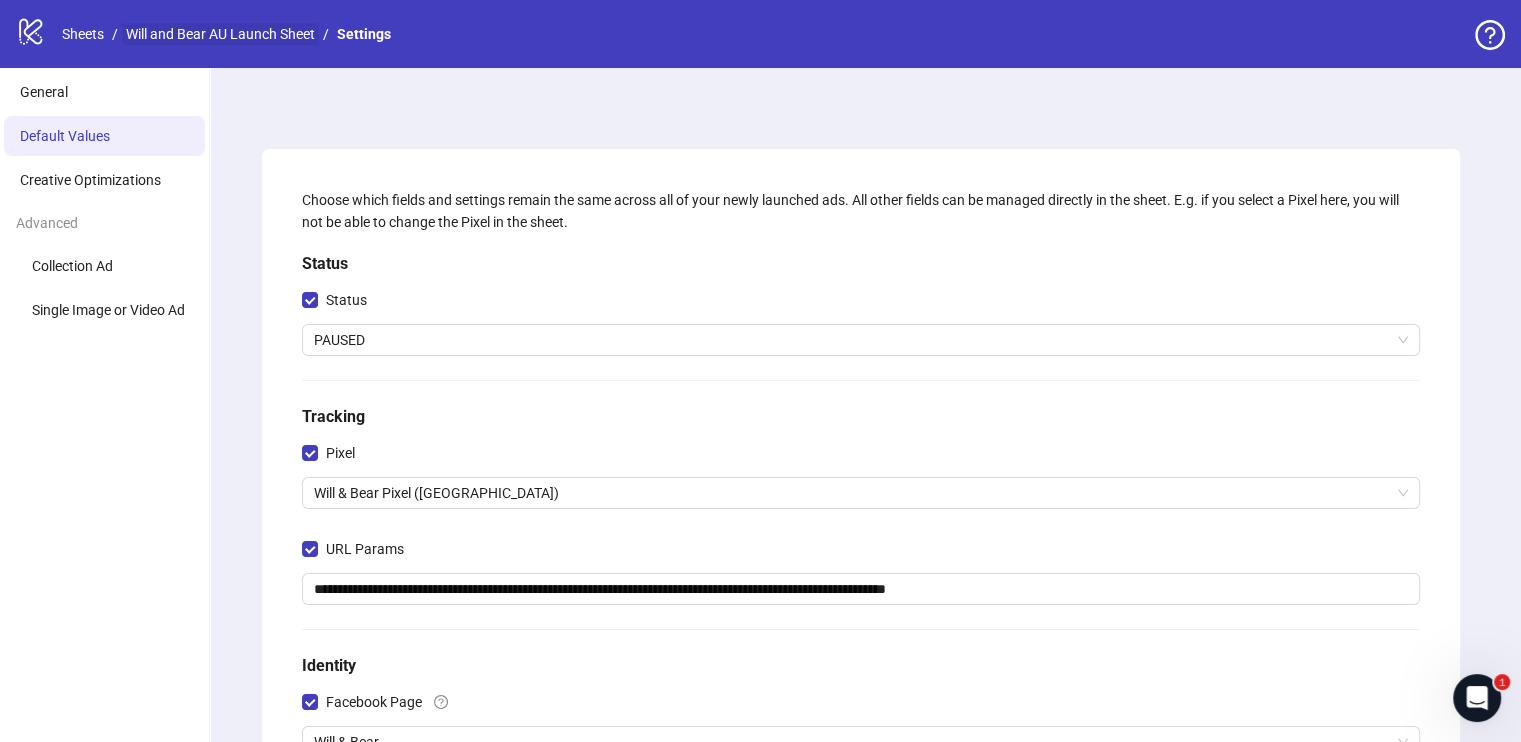 click on "Will and Bear AU Launch Sheet" at bounding box center [220, 34] 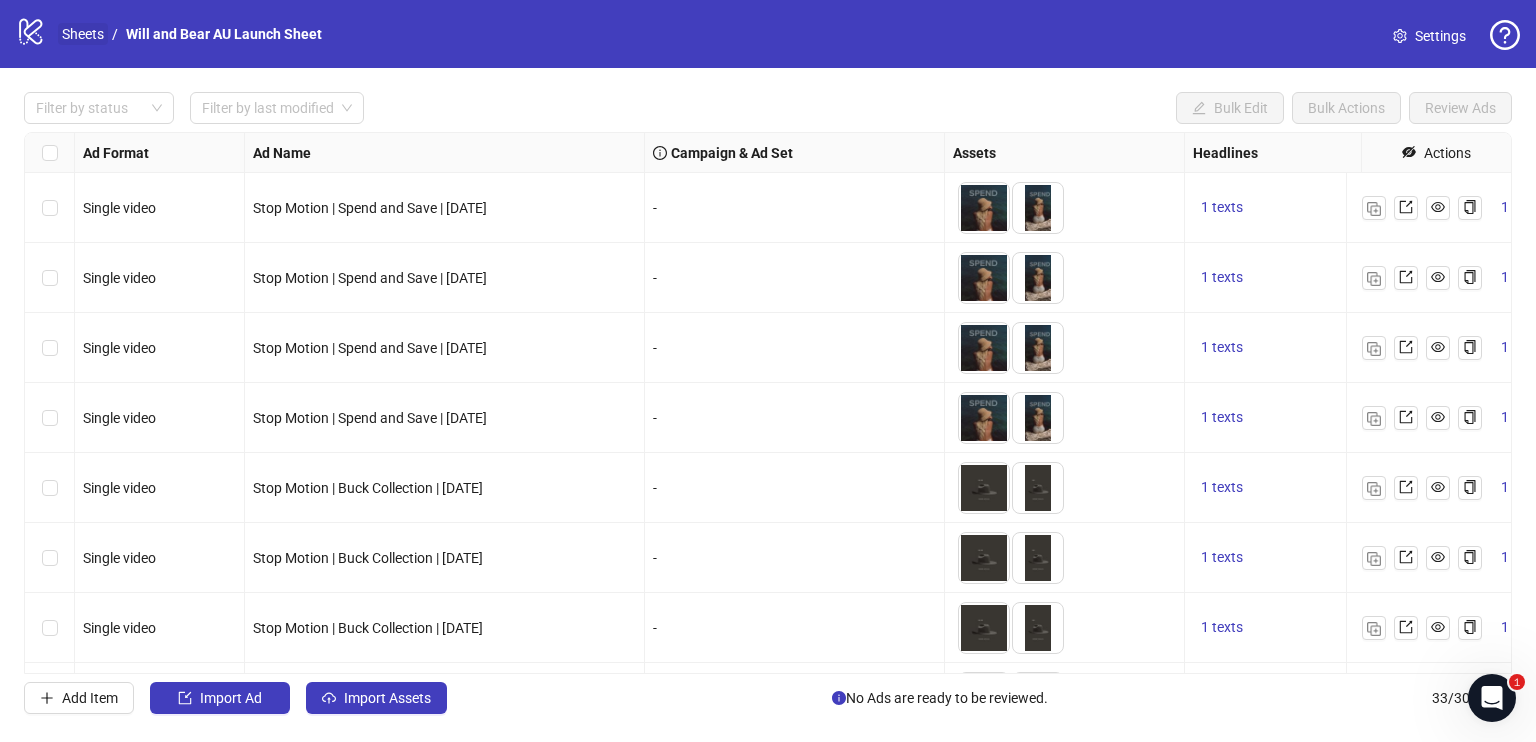click on "Sheets" at bounding box center (83, 34) 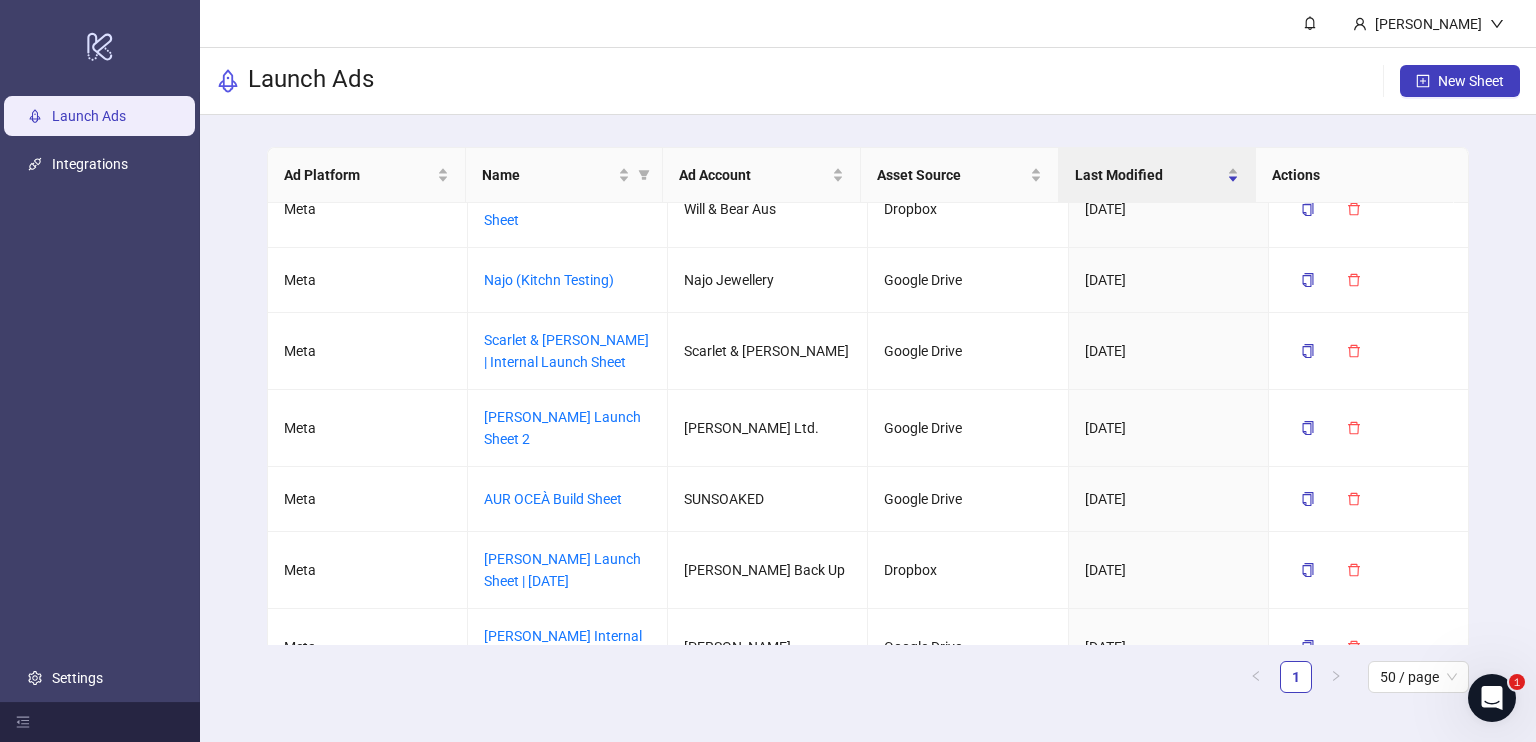 scroll, scrollTop: 0, scrollLeft: 0, axis: both 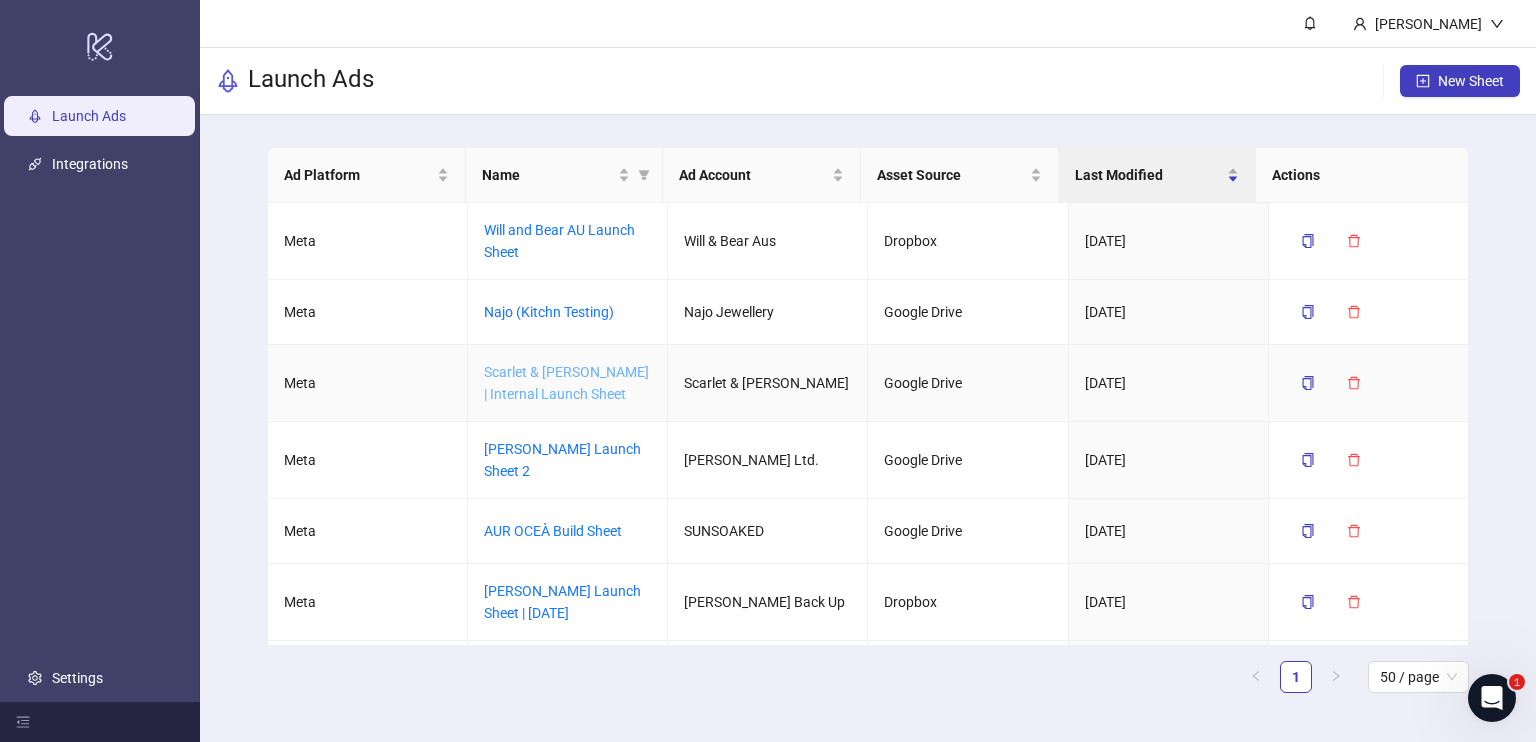 click on "Scarlet & Sam | Internal Launch Sheet" at bounding box center (566, 383) 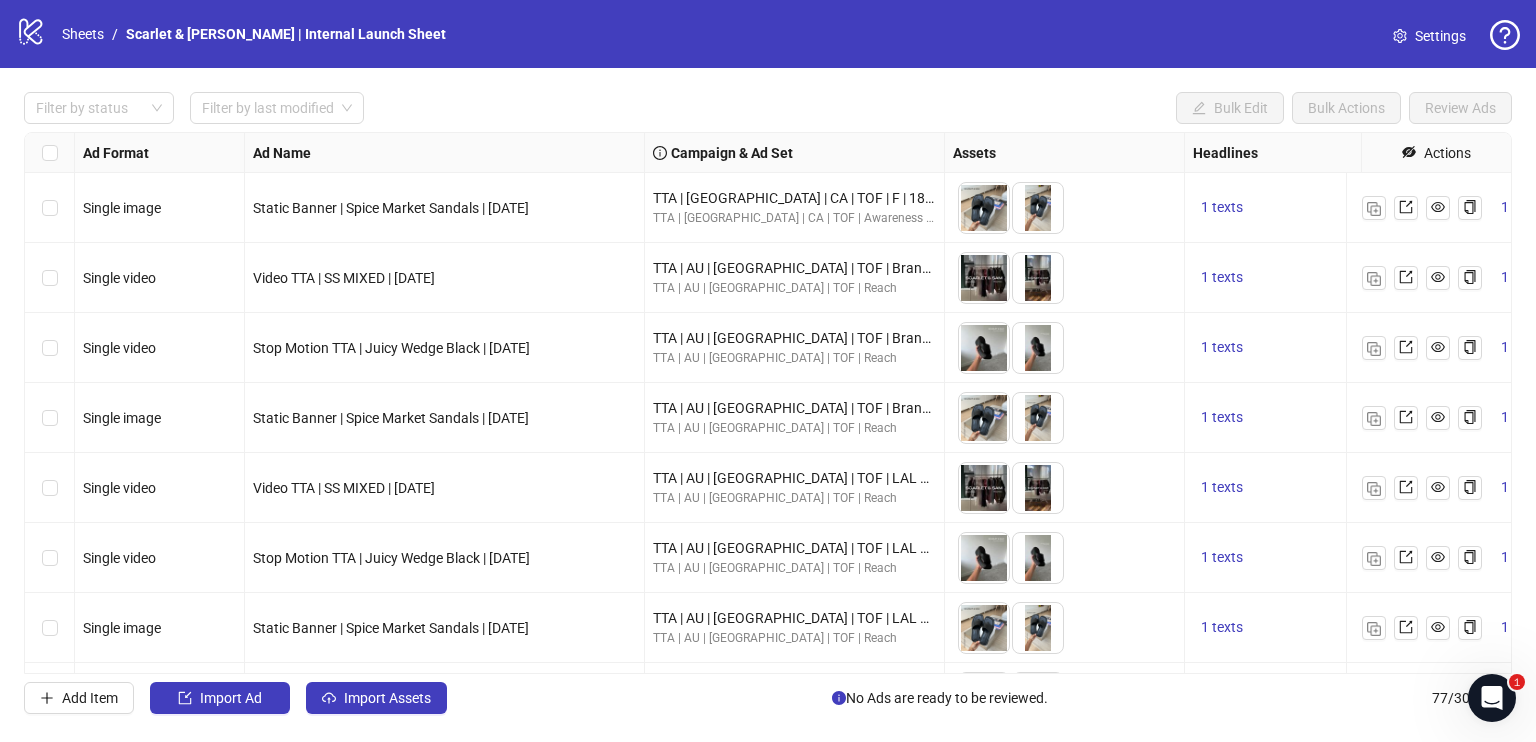click on "Settings" at bounding box center [1440, 36] 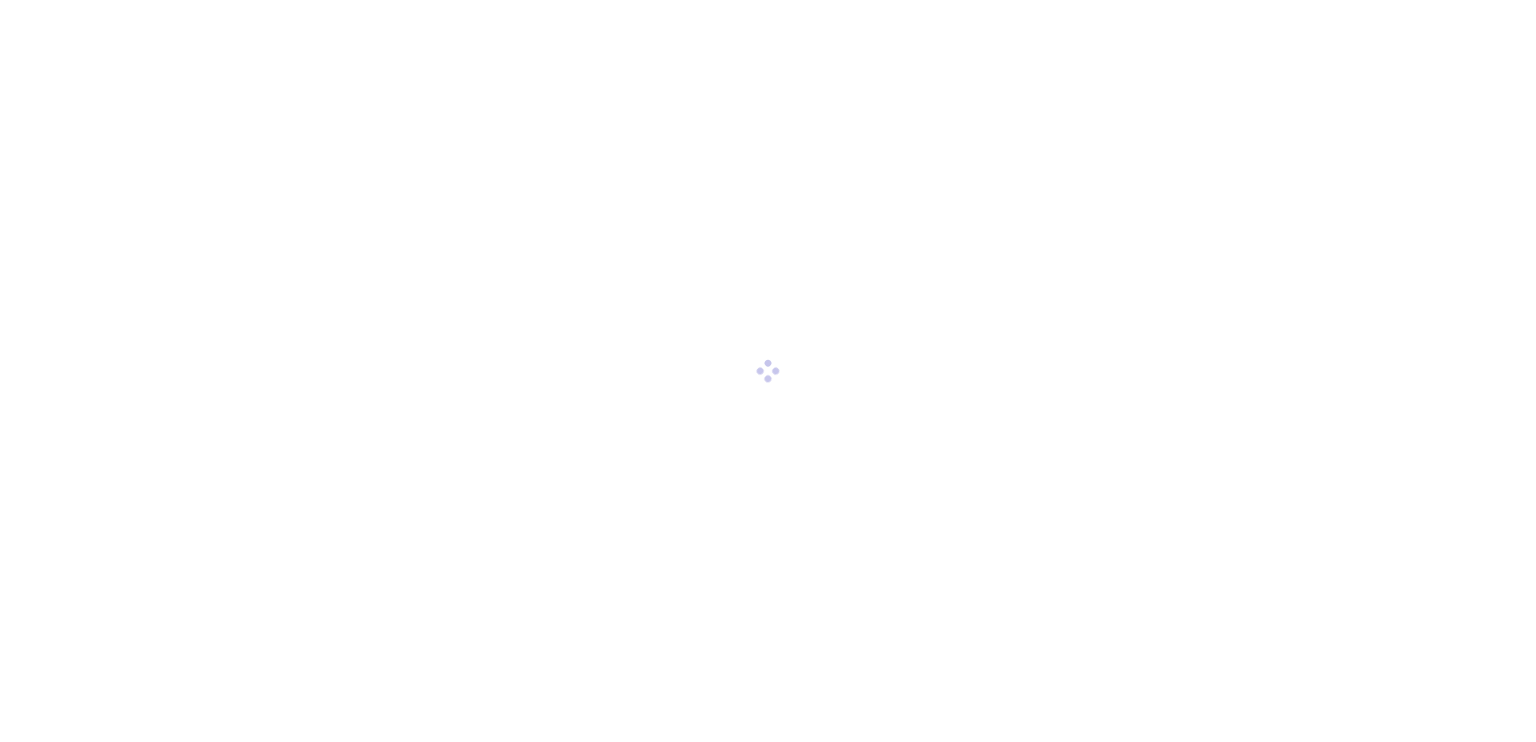 scroll, scrollTop: 0, scrollLeft: 0, axis: both 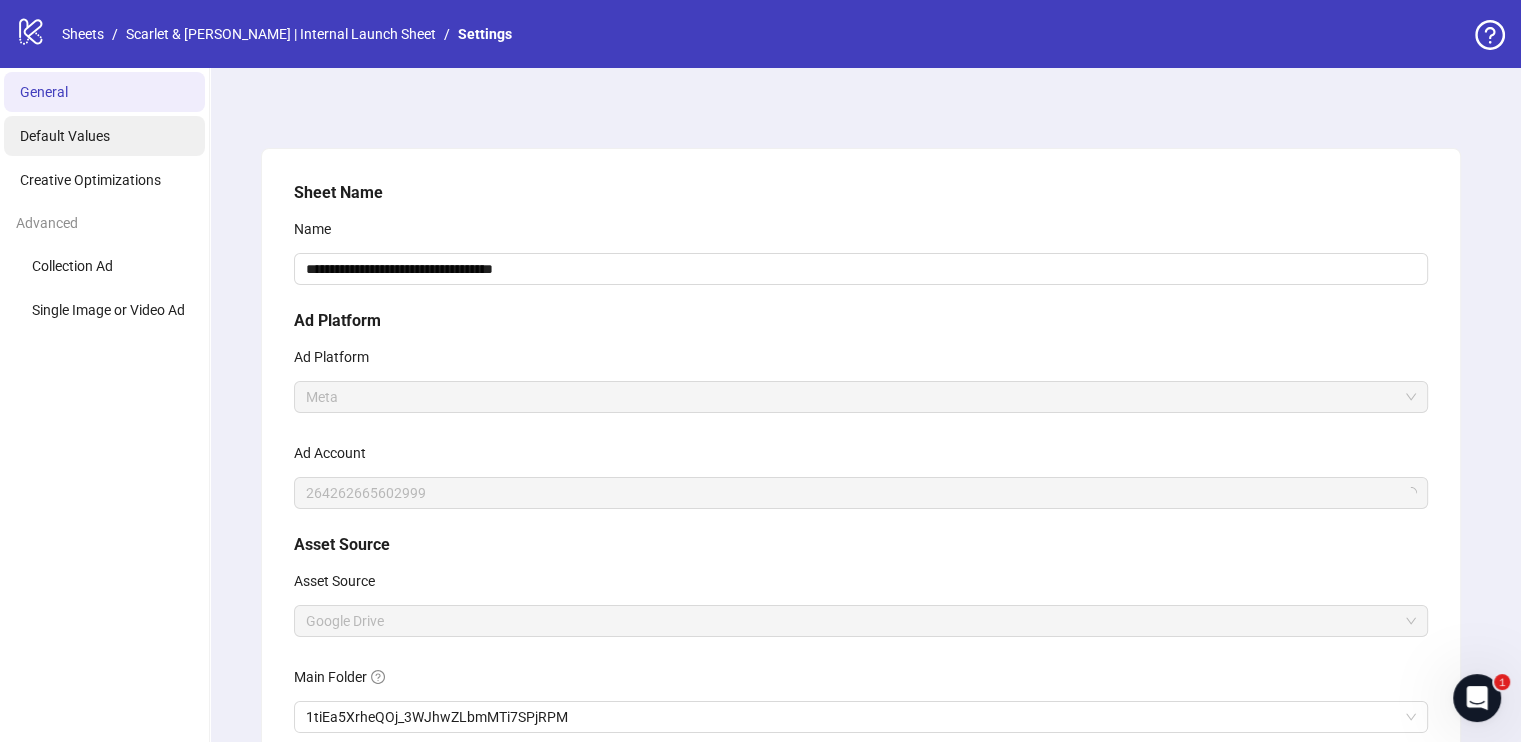 click on "Default Values" at bounding box center [65, 136] 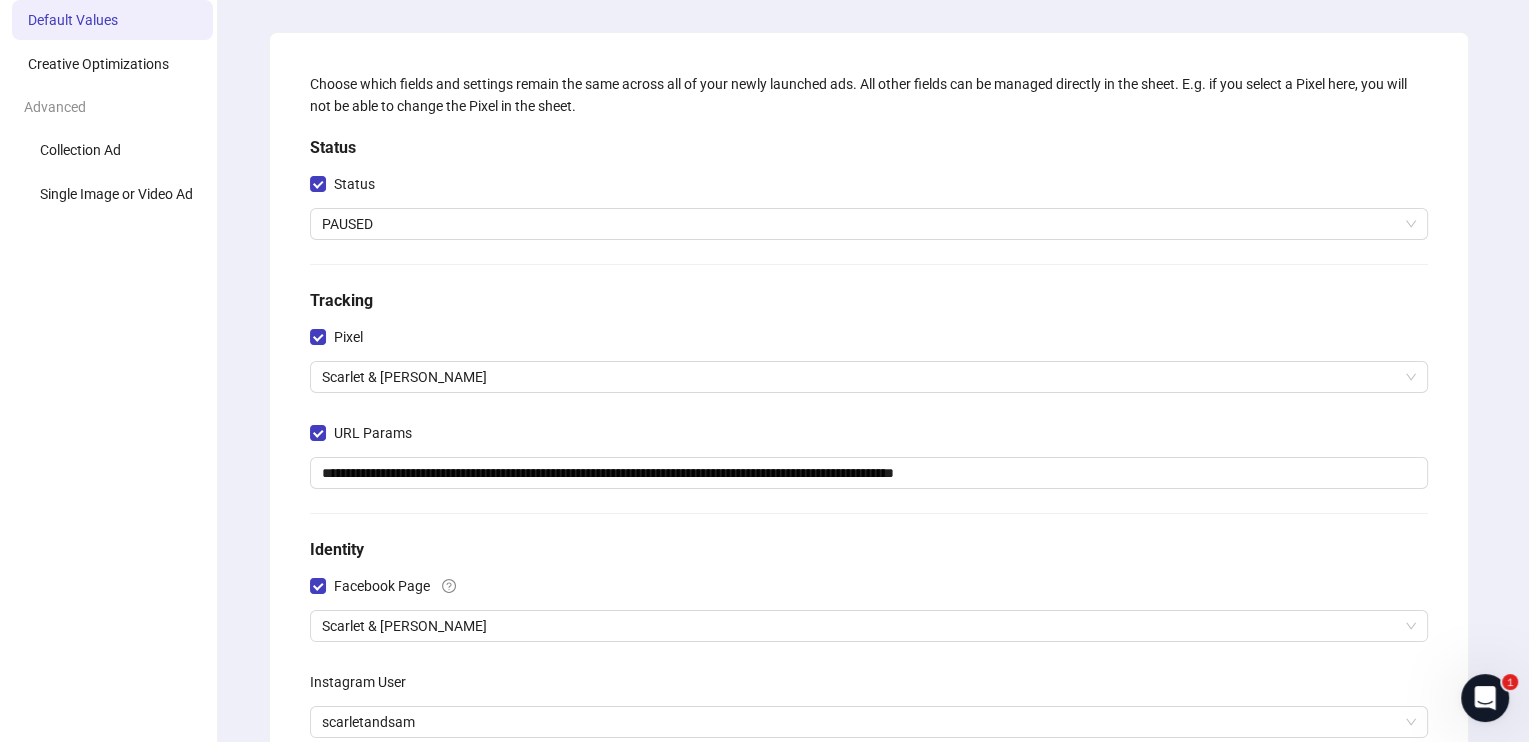 scroll, scrollTop: 0, scrollLeft: 0, axis: both 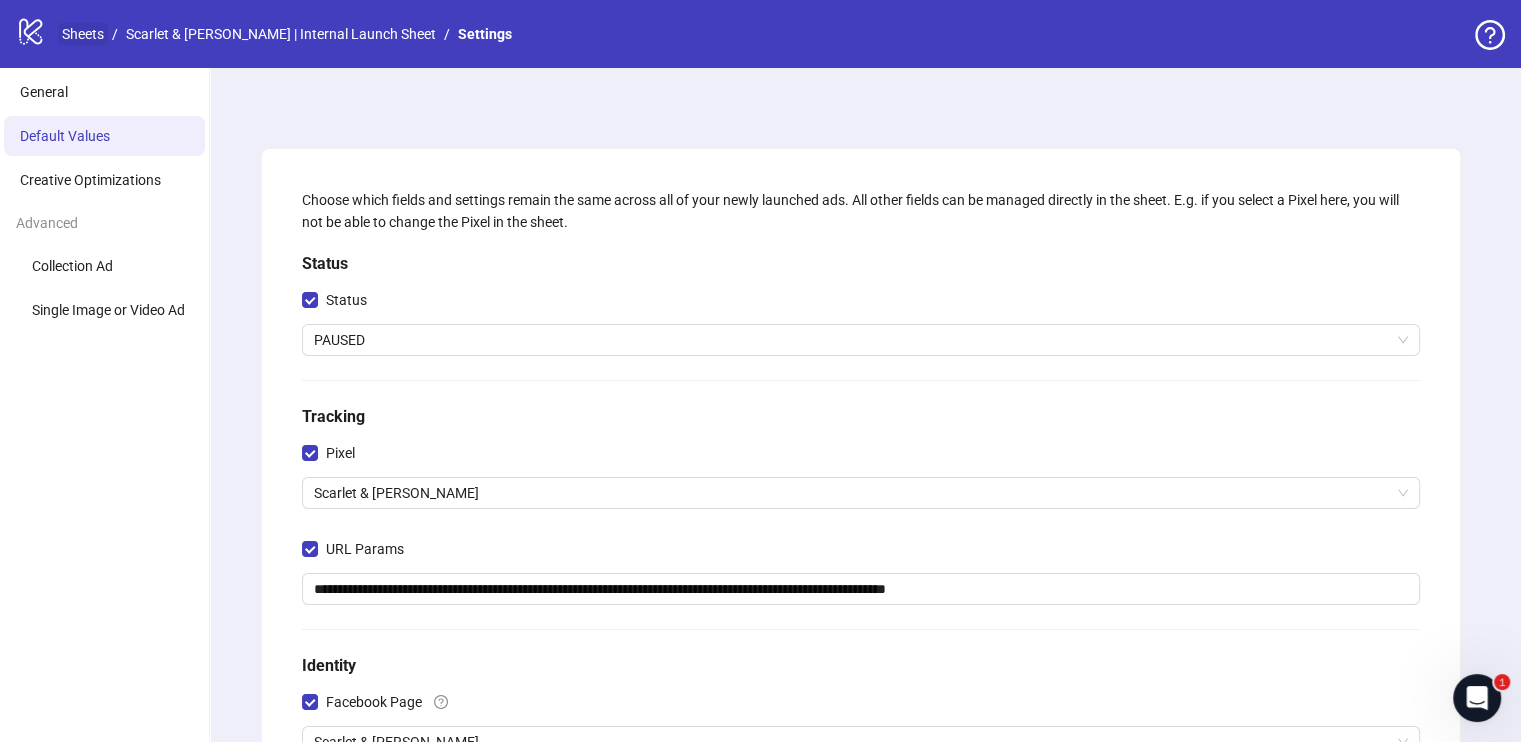 click on "Sheets" at bounding box center [83, 34] 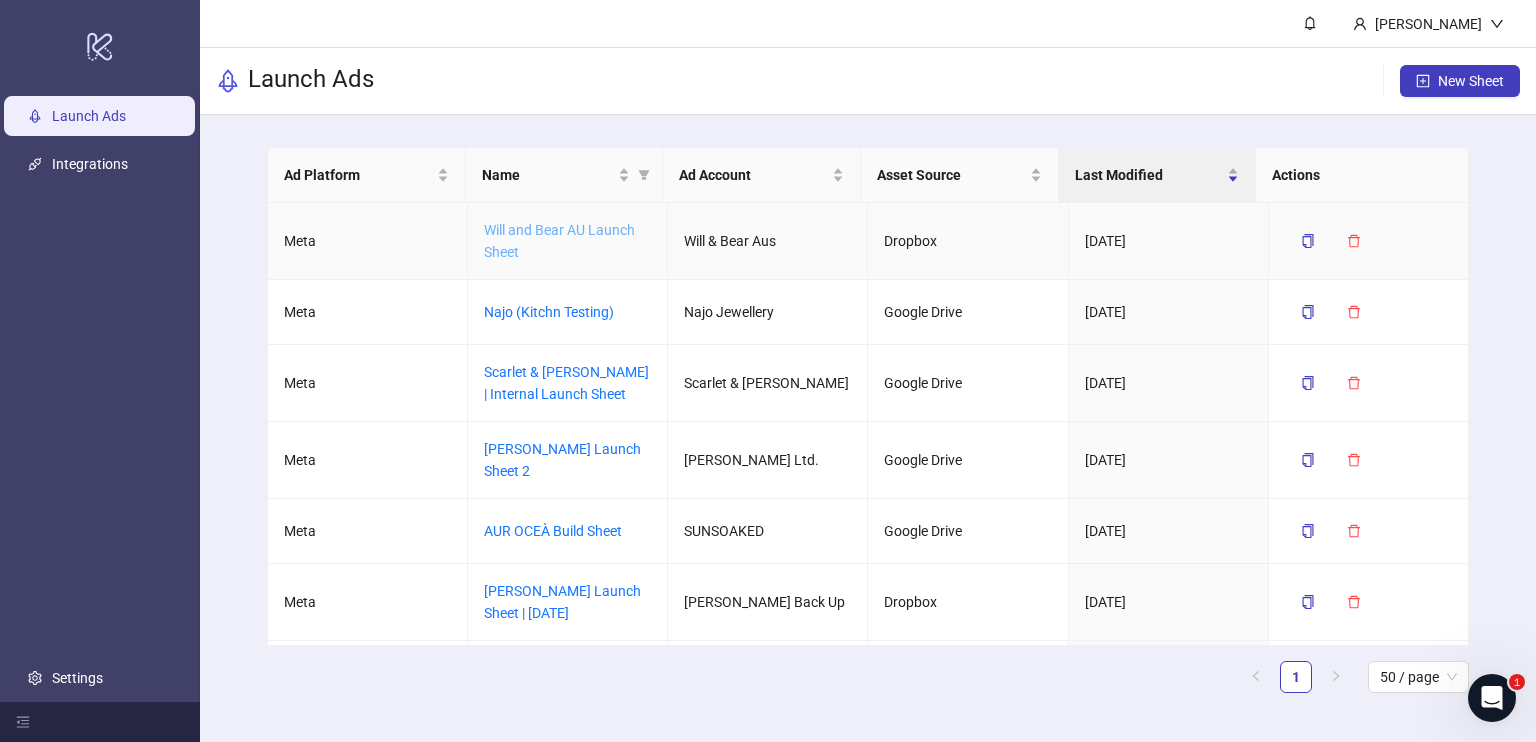 click on "Will and Bear AU Launch Sheet" at bounding box center (559, 241) 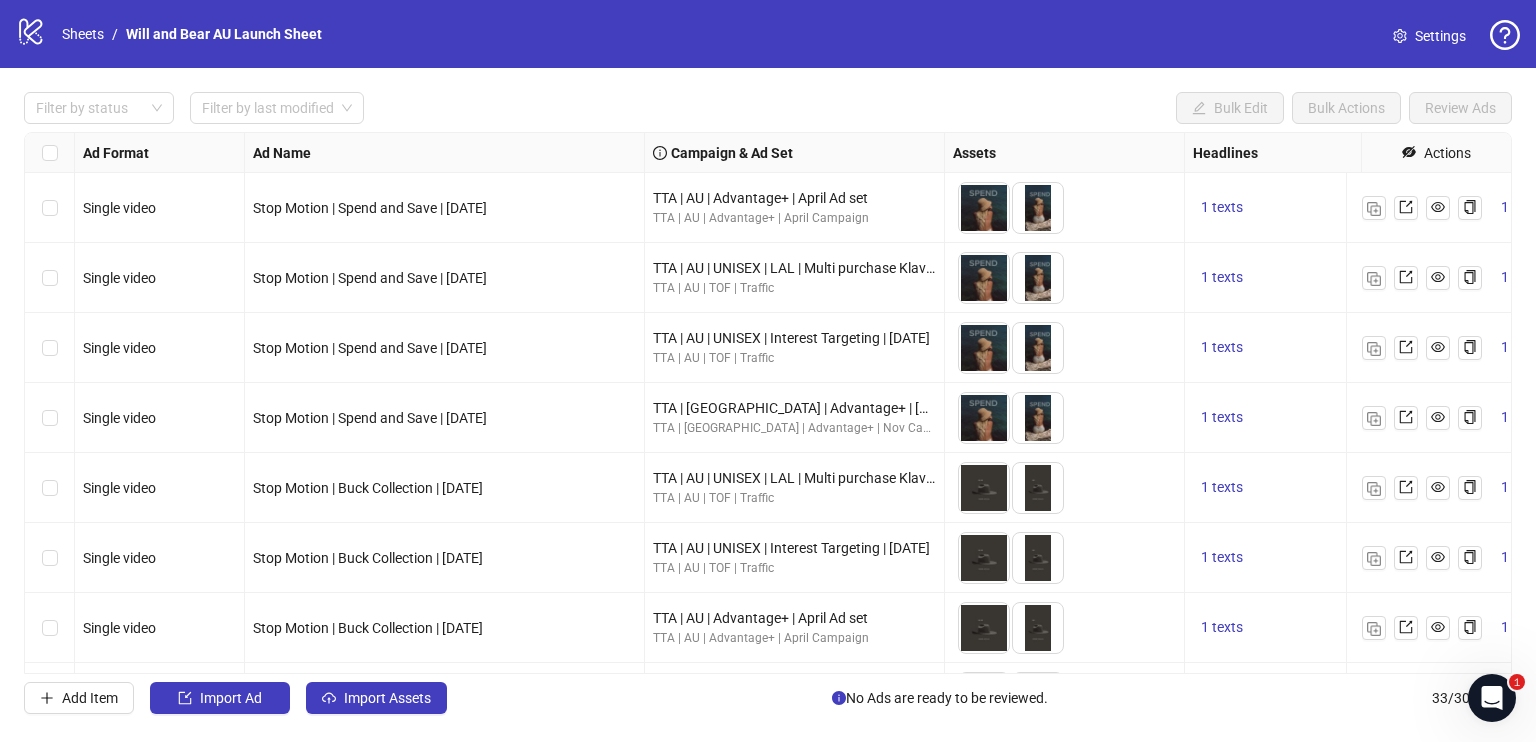 click on "Settings" at bounding box center [1440, 36] 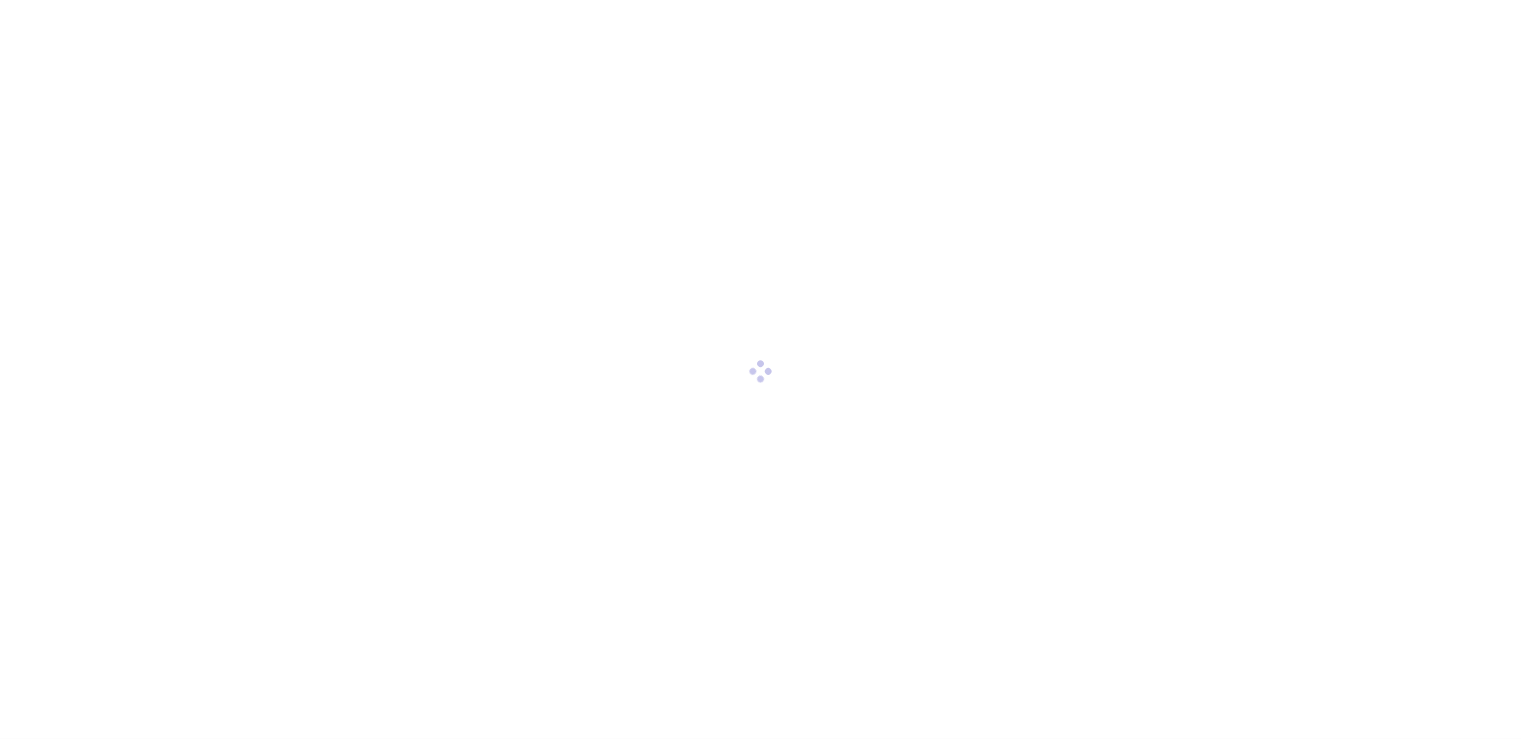 scroll, scrollTop: 0, scrollLeft: 0, axis: both 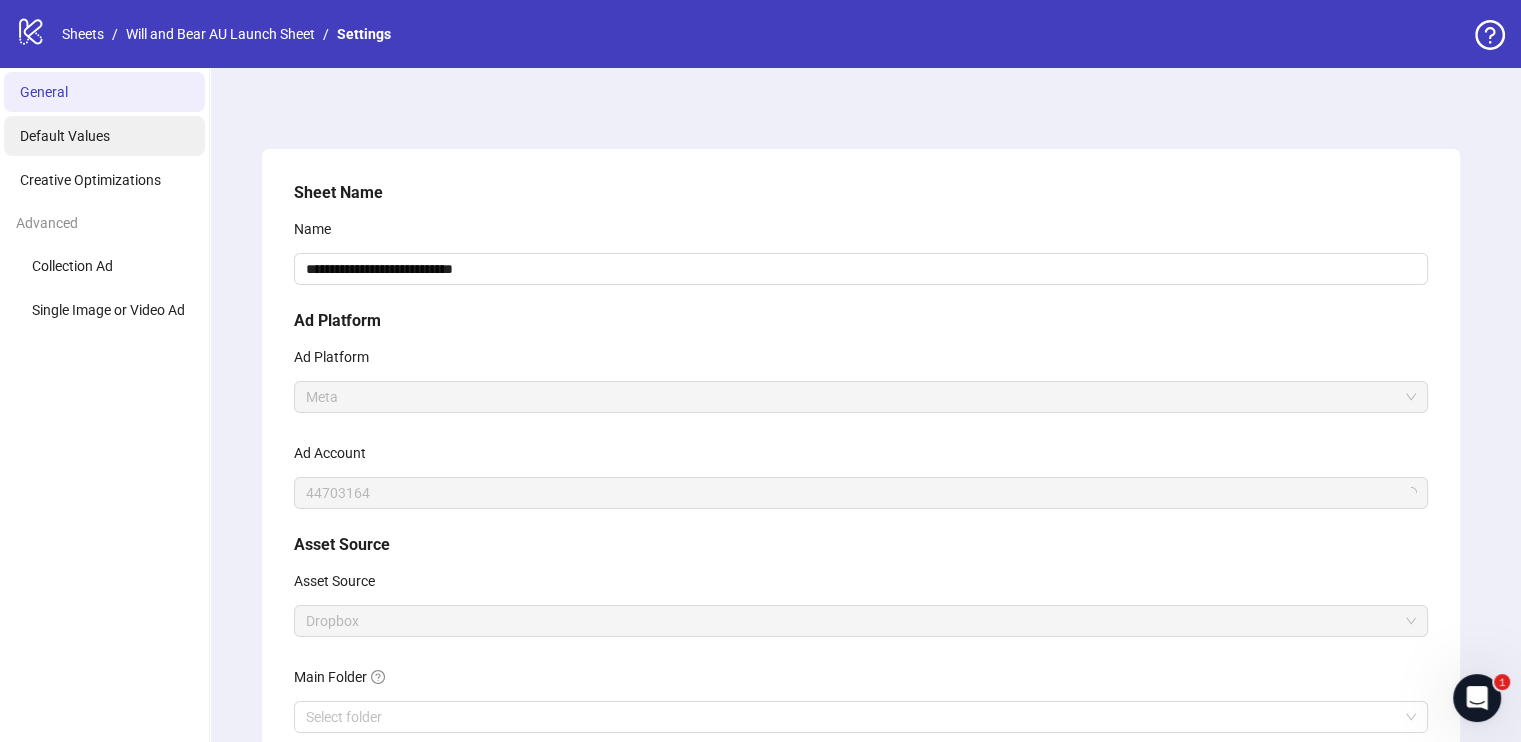 click on "Default Values" at bounding box center [65, 136] 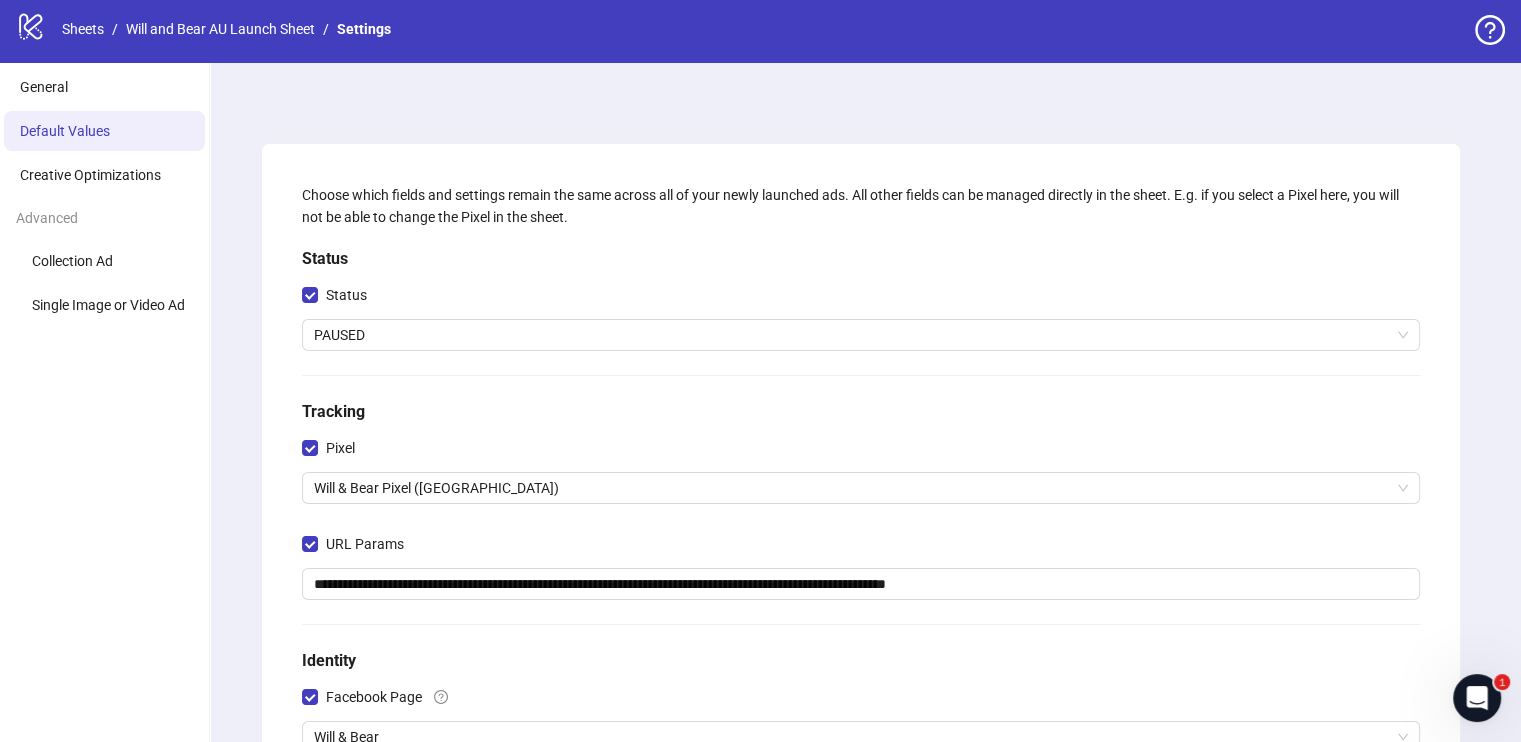 scroll, scrollTop: 0, scrollLeft: 0, axis: both 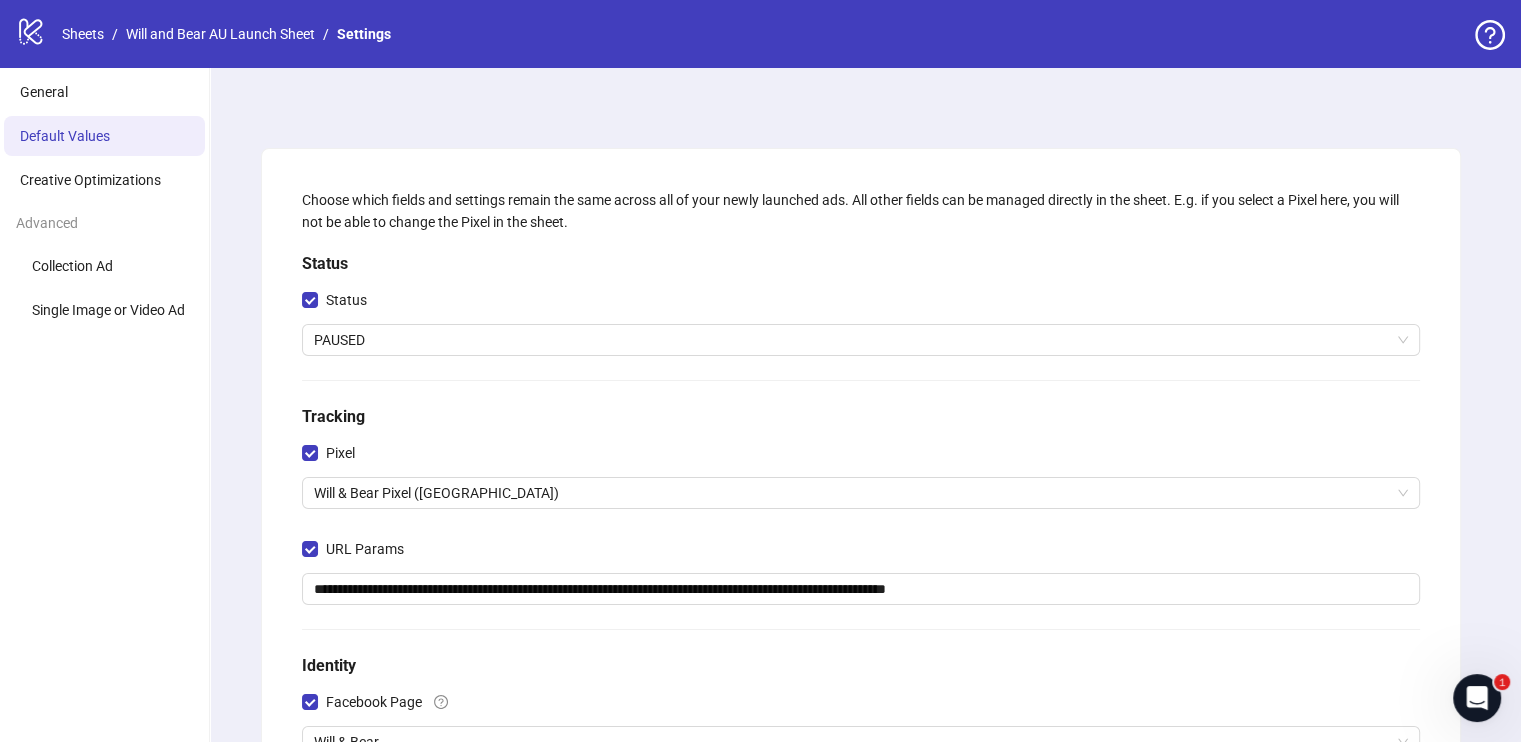 type 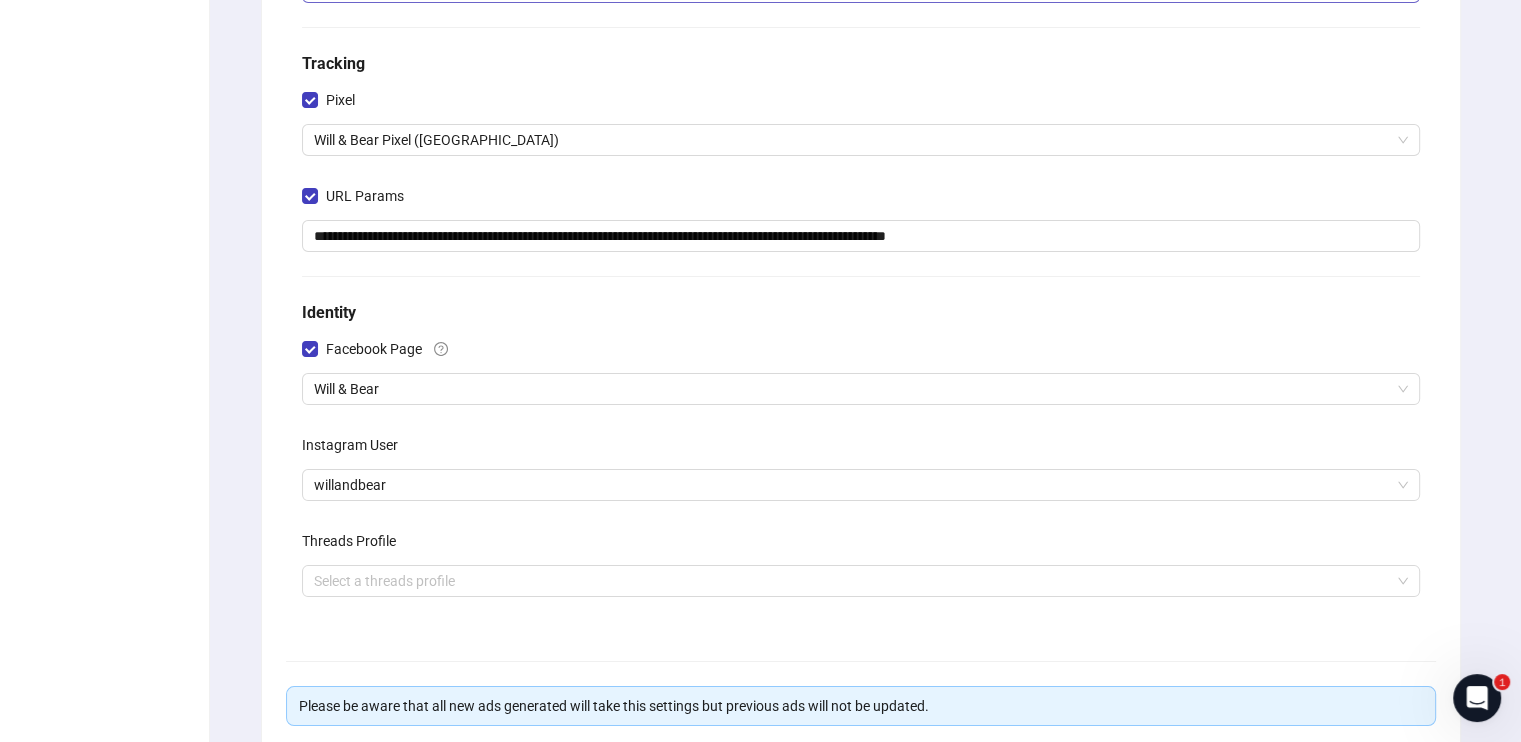 scroll, scrollTop: 400, scrollLeft: 0, axis: vertical 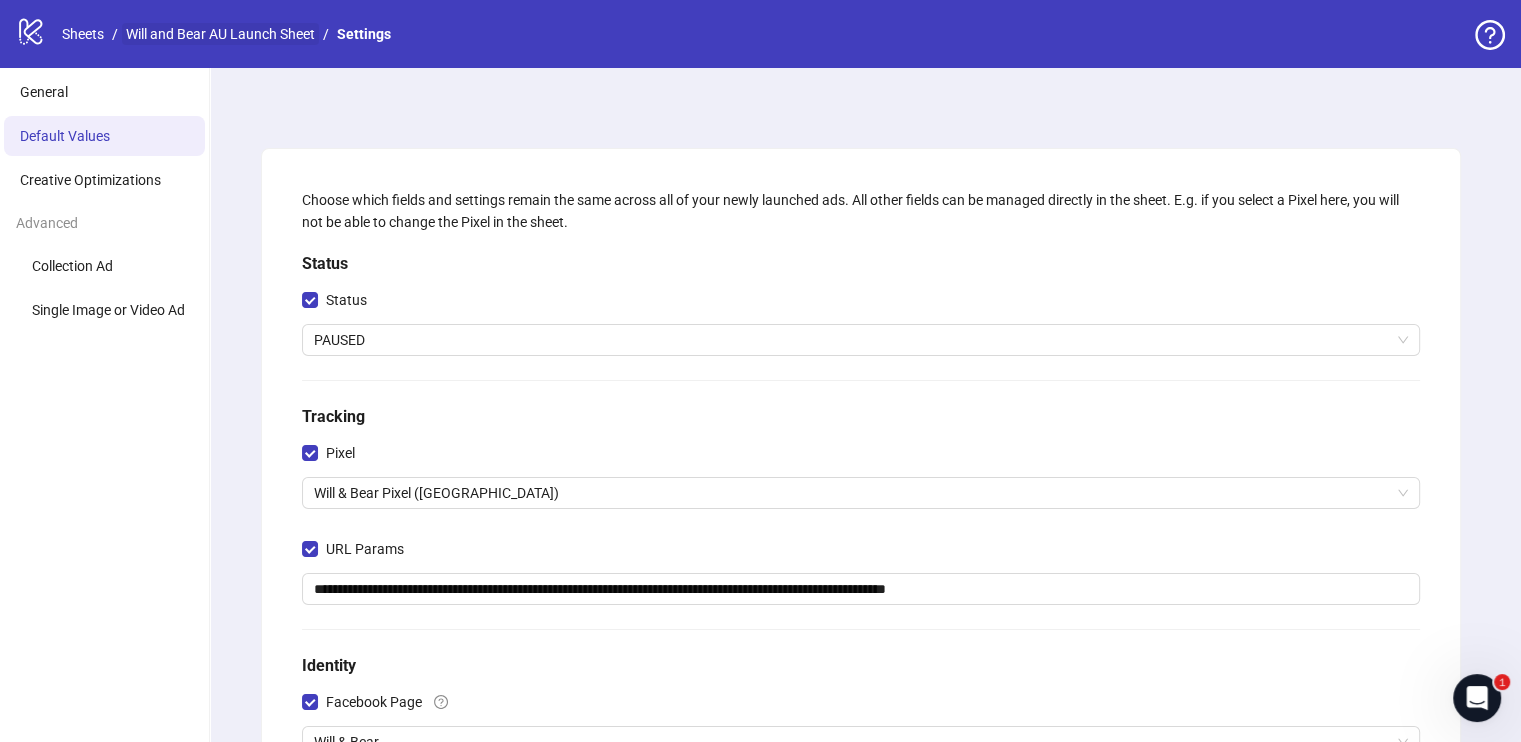 click on "Will and Bear AU Launch Sheet" at bounding box center [220, 34] 